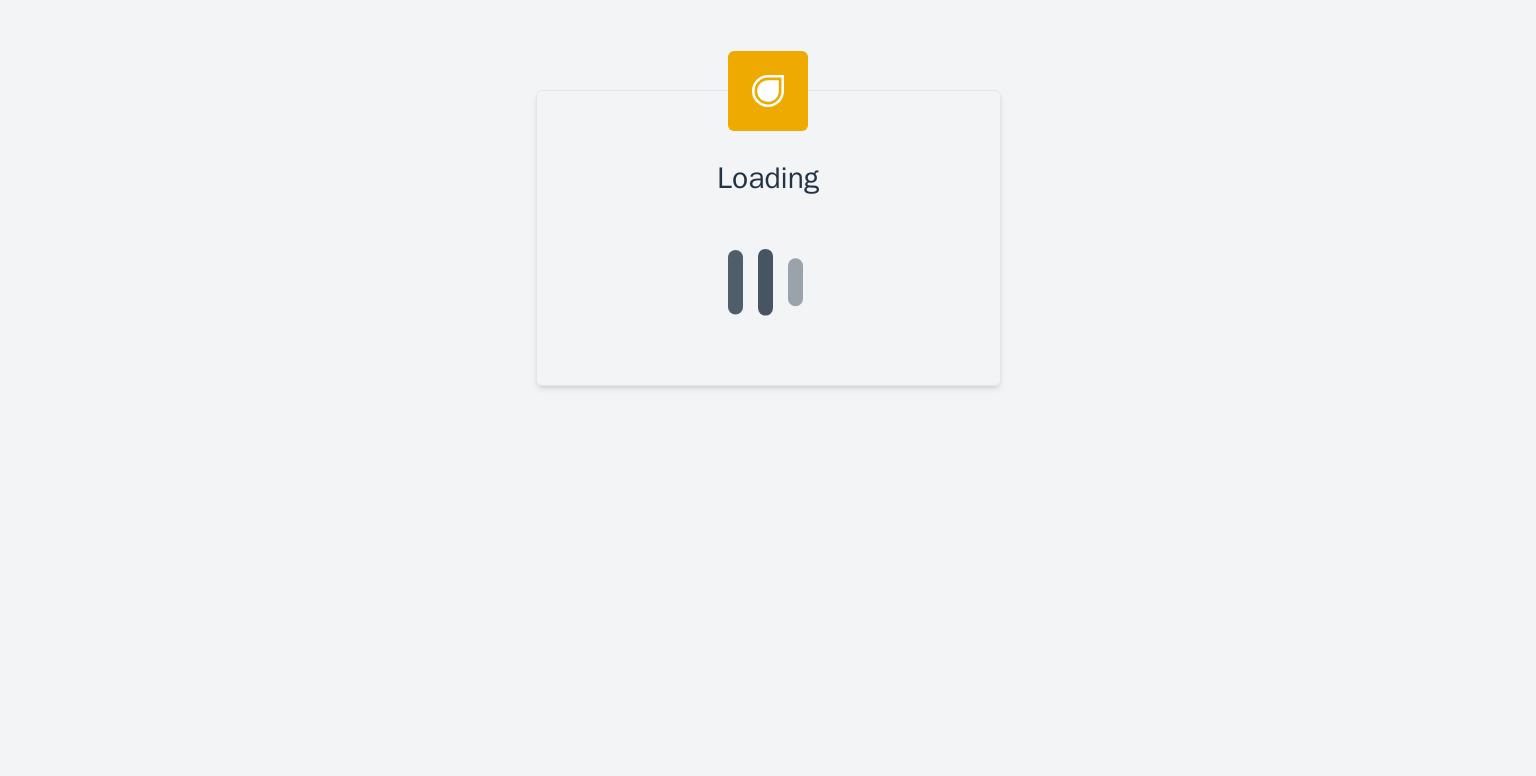 scroll, scrollTop: 0, scrollLeft: 0, axis: both 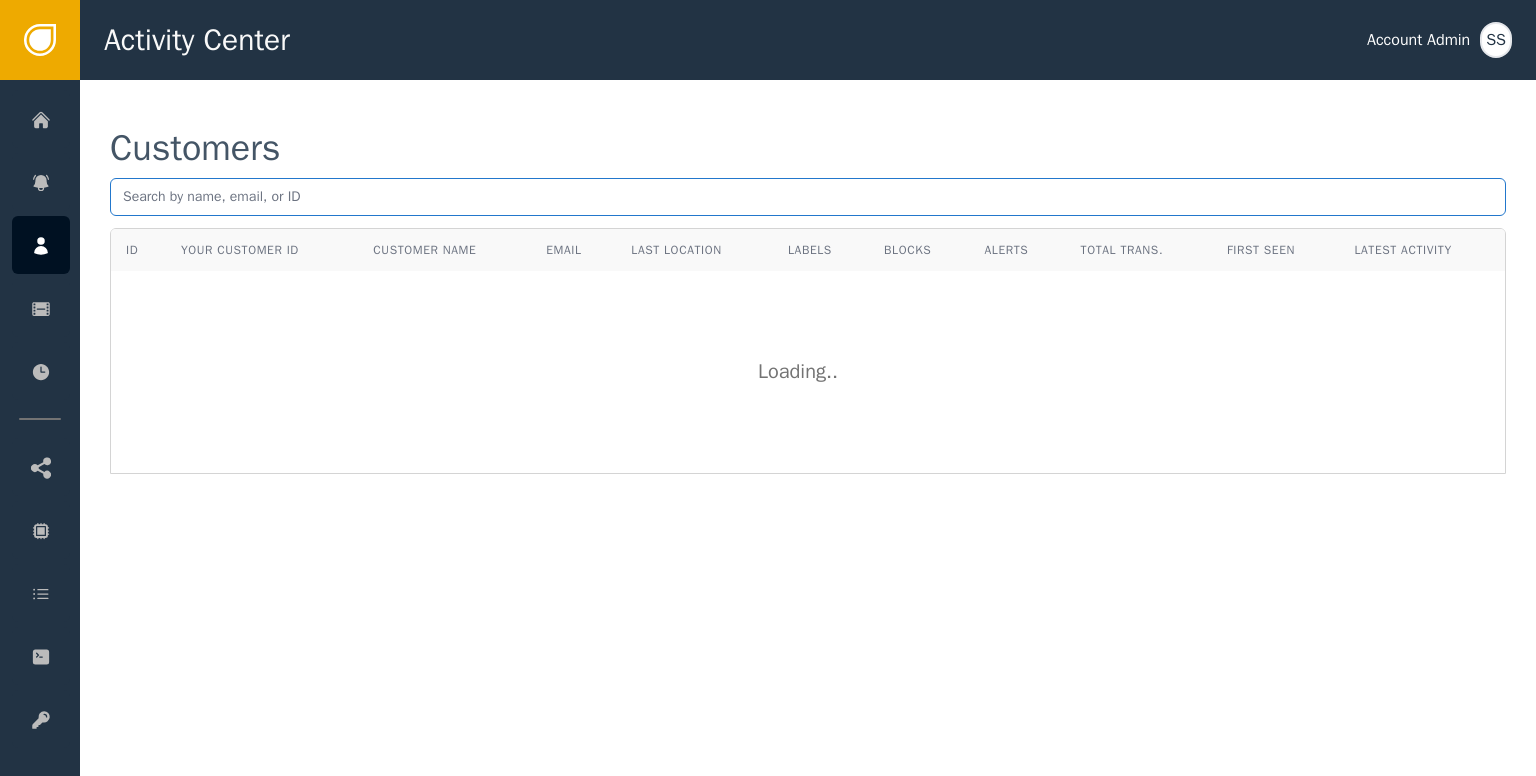 click at bounding box center [808, 197] 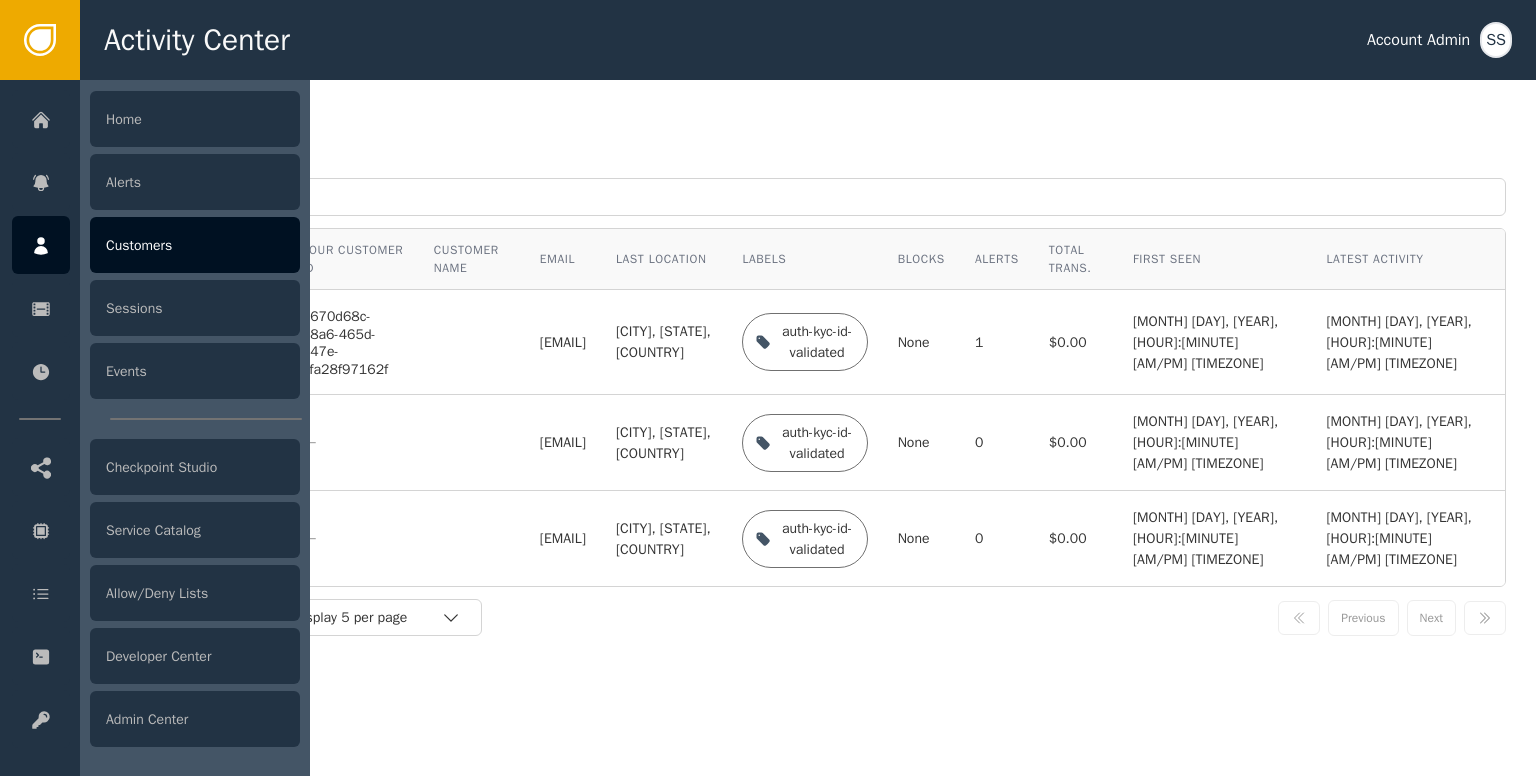 click at bounding box center (41, 245) 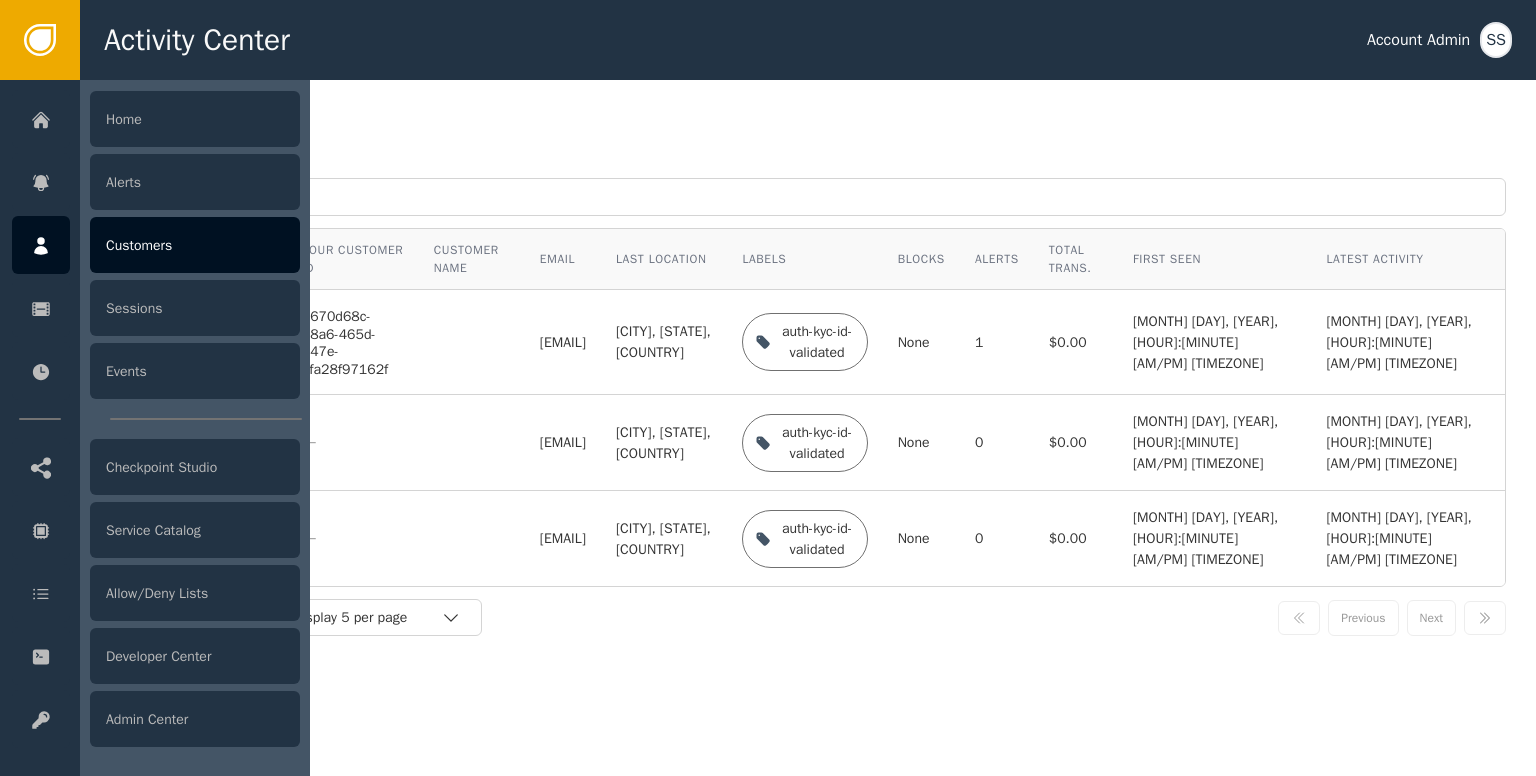 click on "Customers" at bounding box center [195, 245] 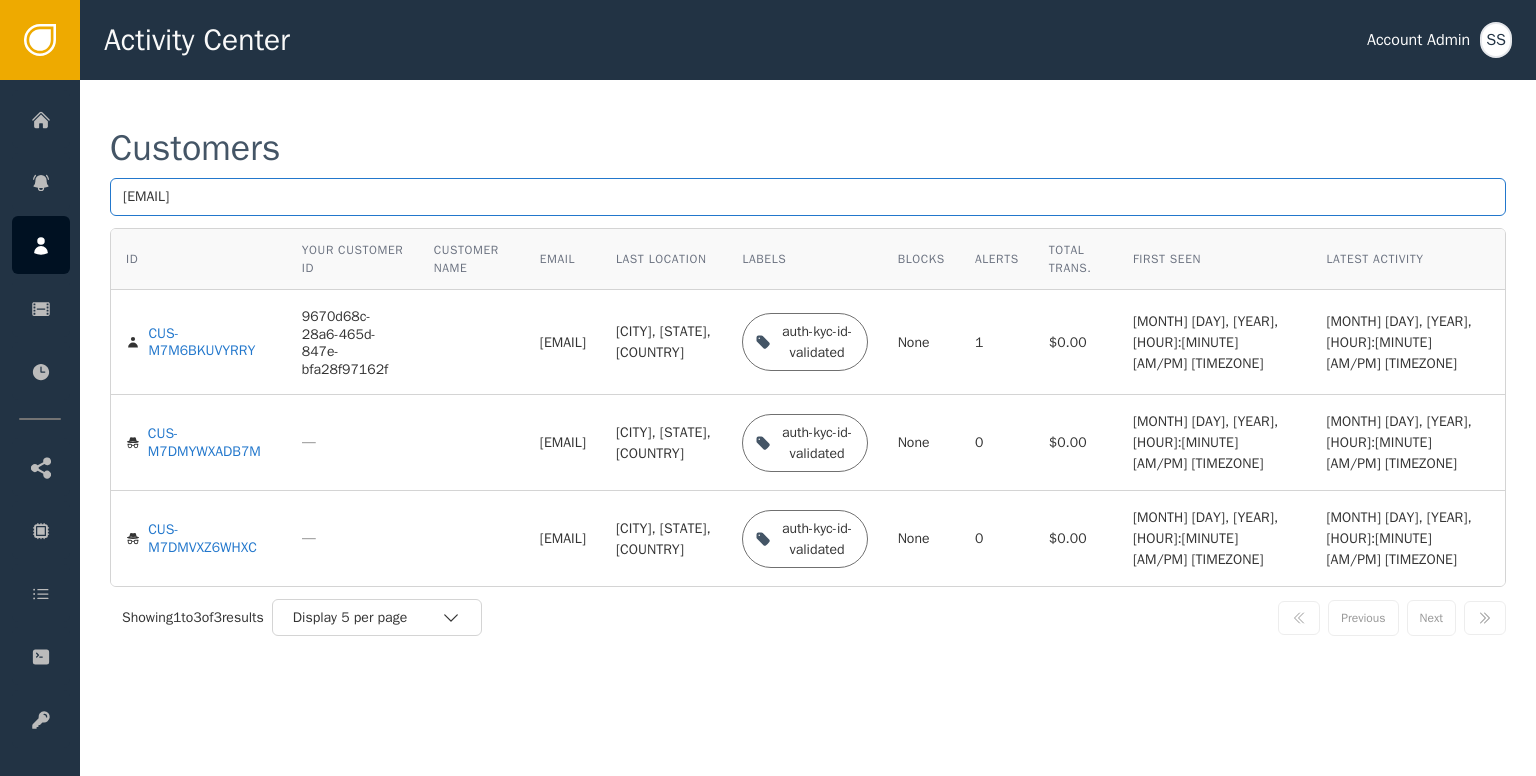 click on "[EMAIL]" at bounding box center (808, 197) 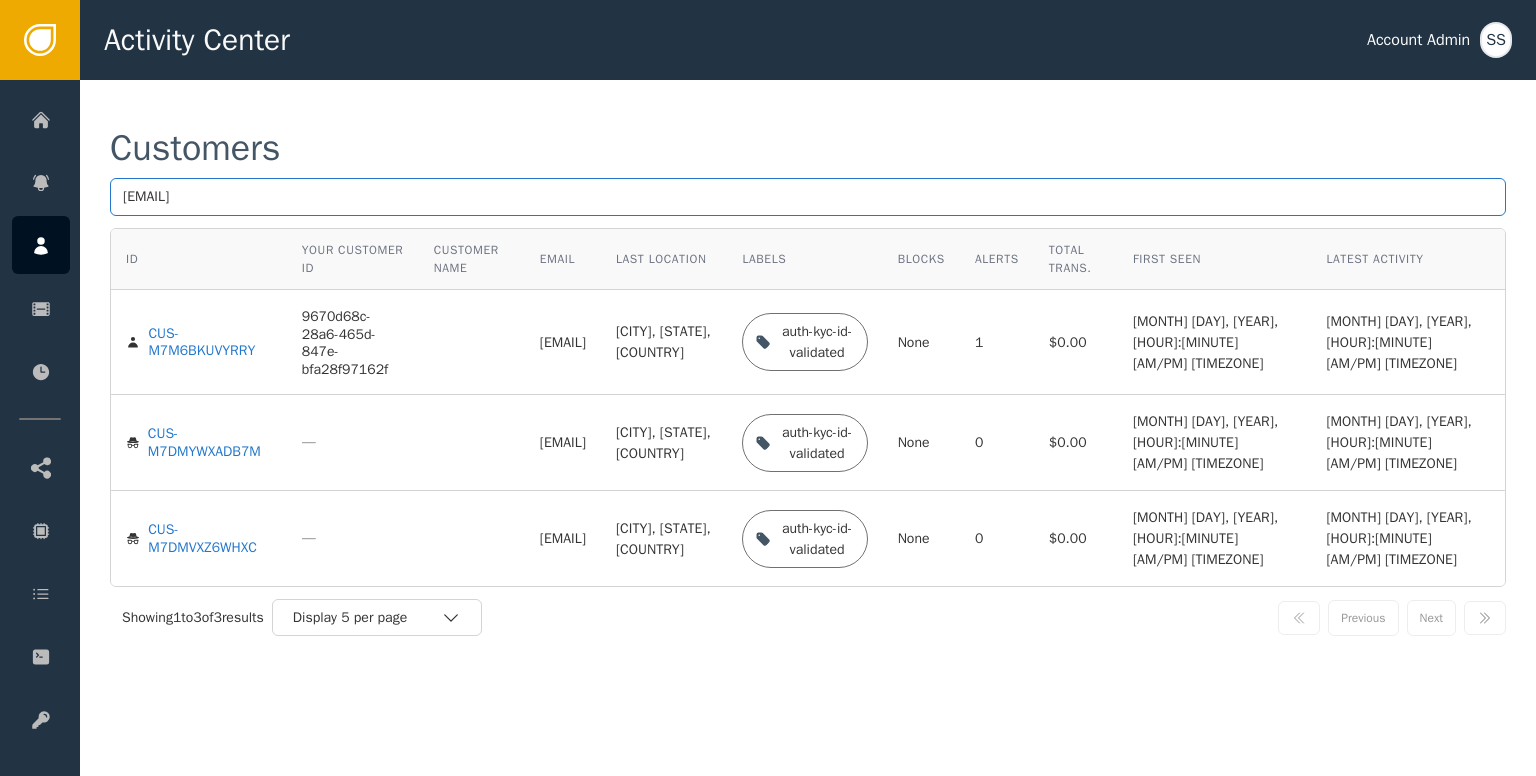 paste on "[EMAIL]" 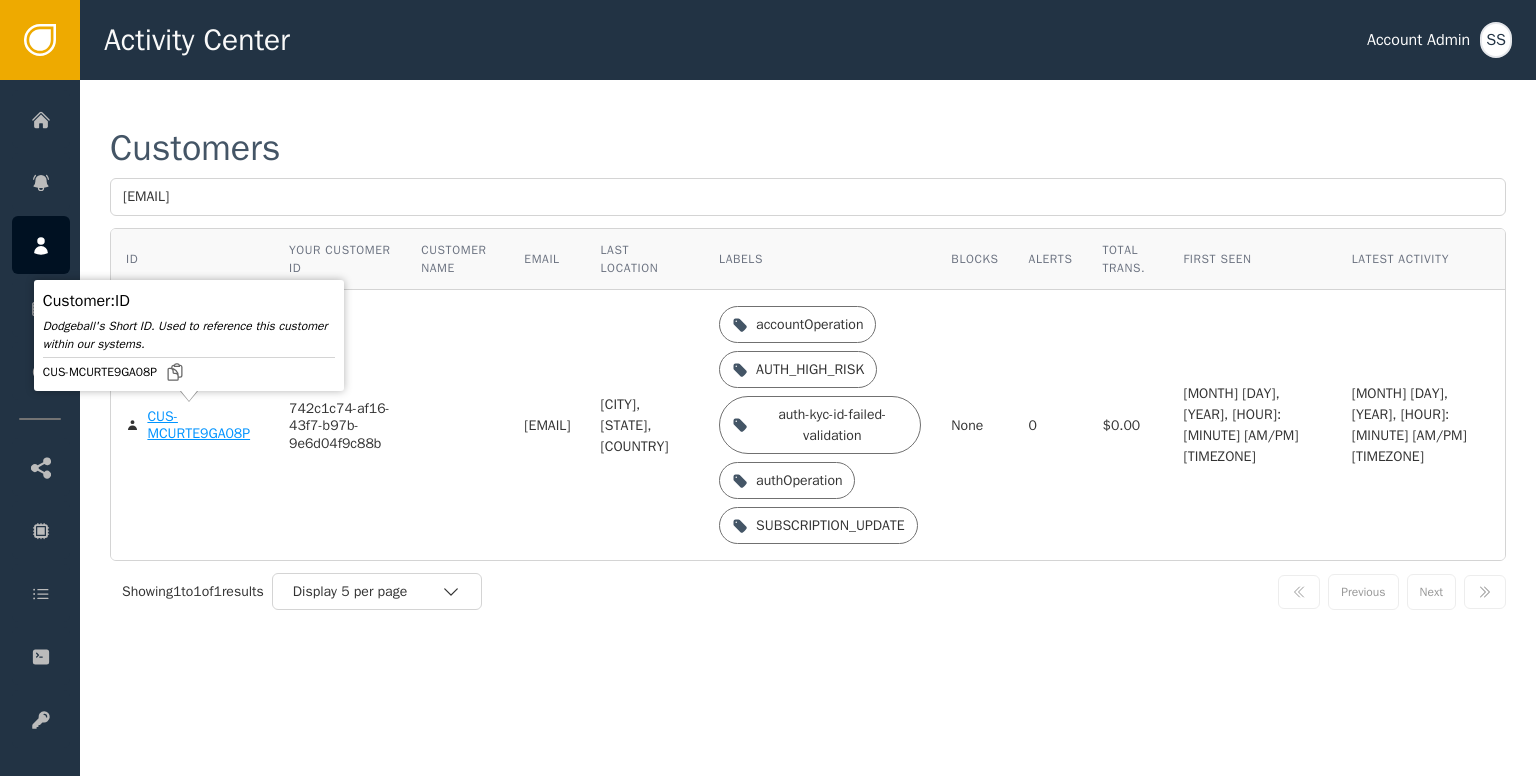 click on "CUS-MCURTE9GA08P" at bounding box center [203, 425] 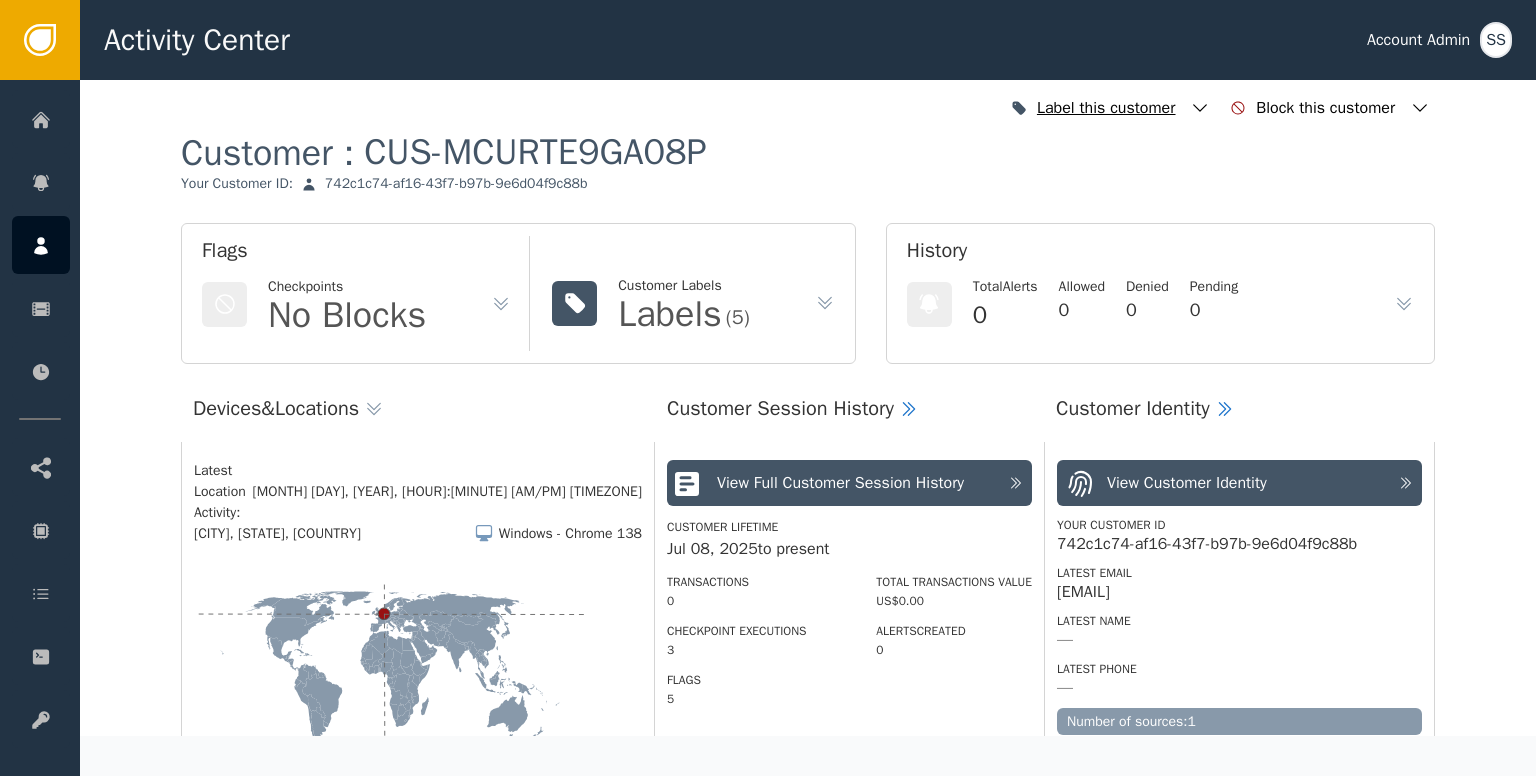 click at bounding box center [1200, 108] 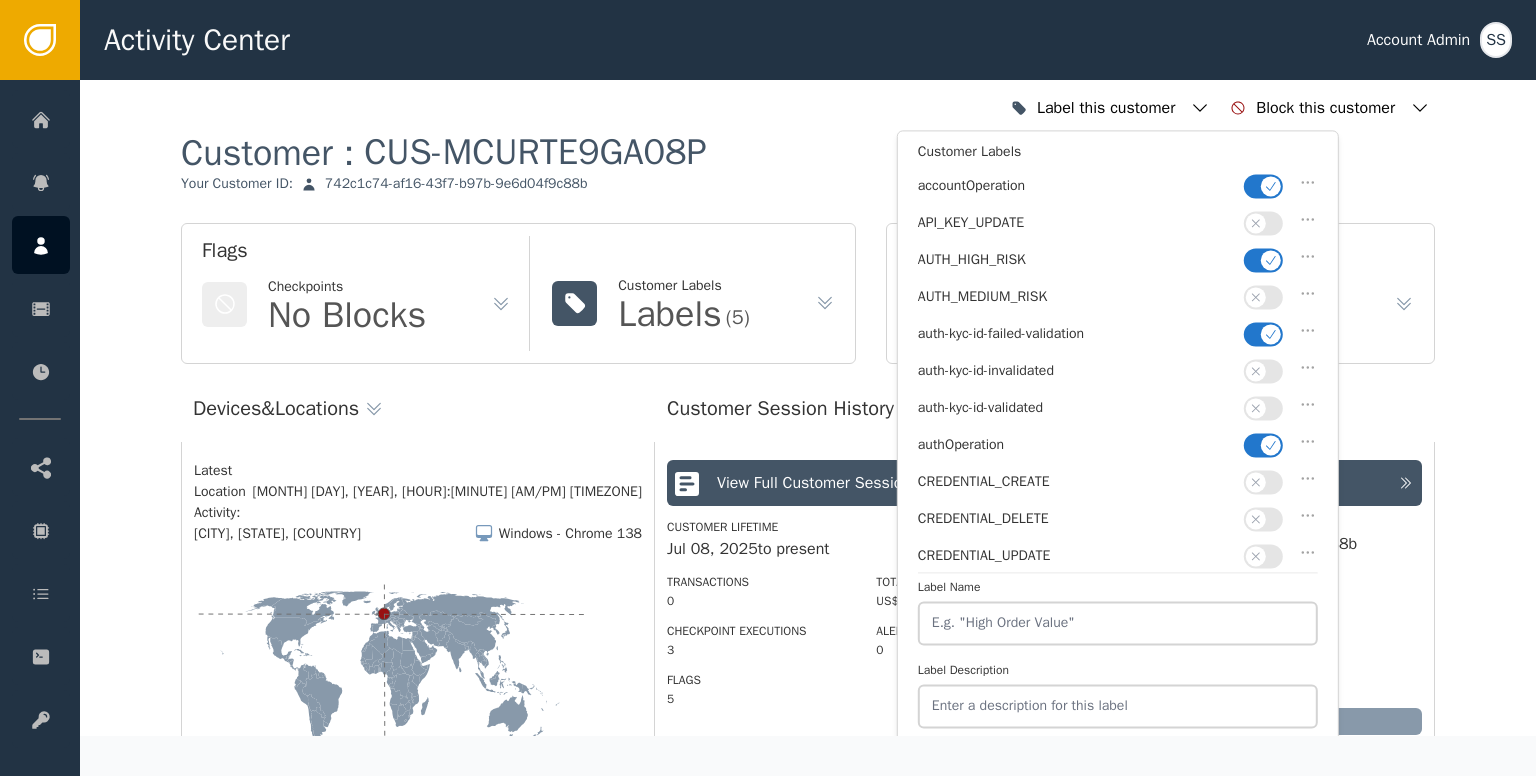 click at bounding box center [1256, 408] 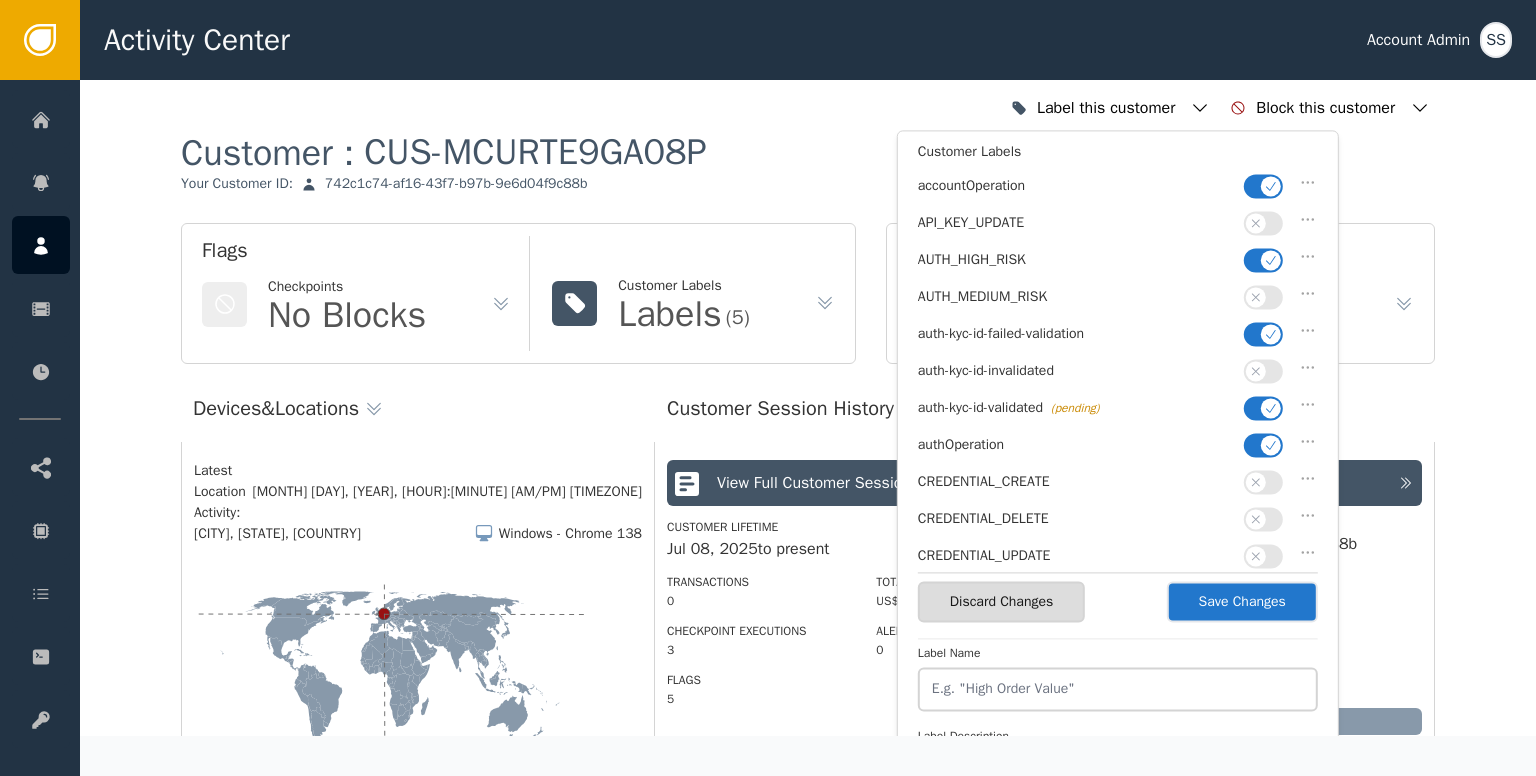 click at bounding box center [1271, 445] 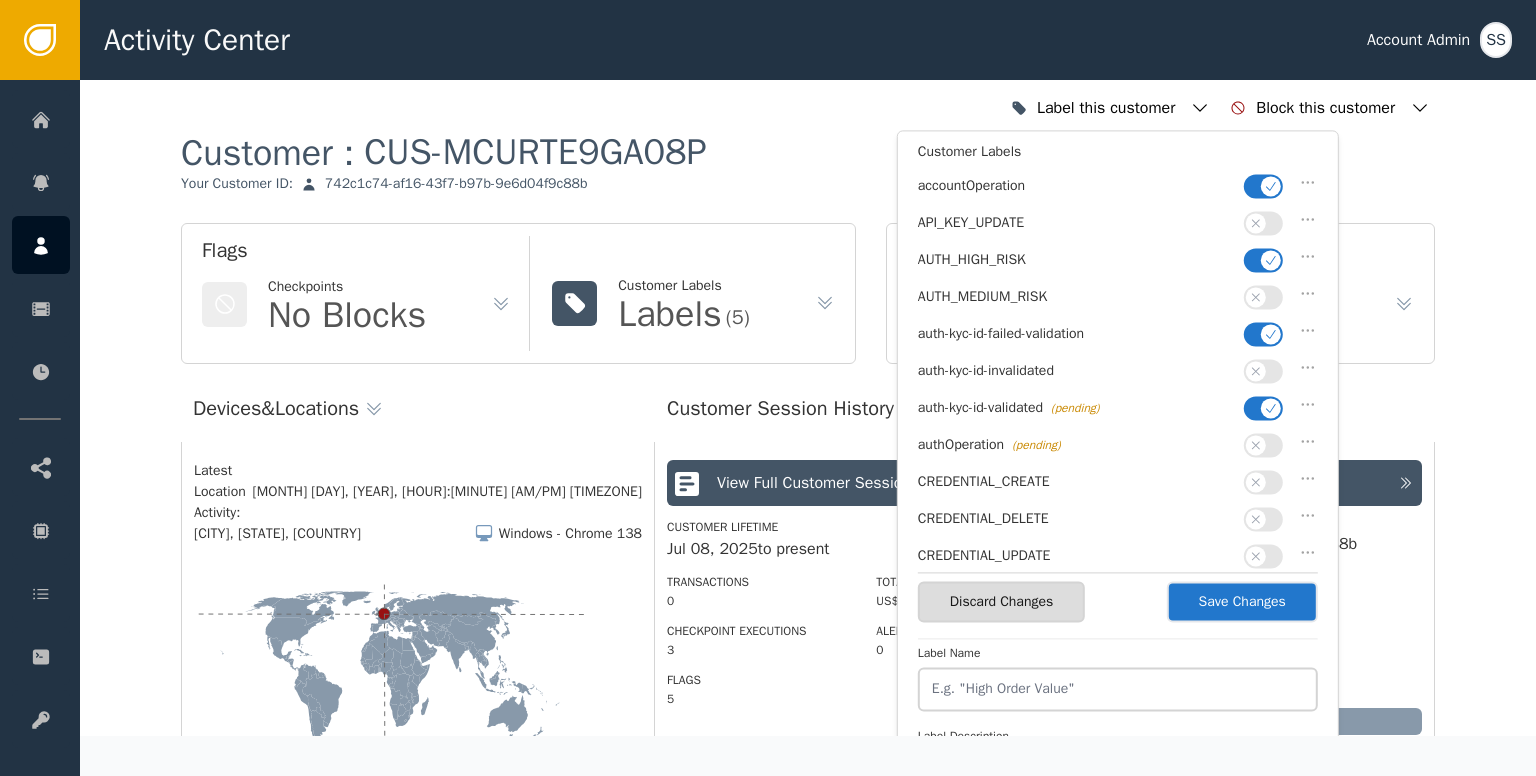 click at bounding box center [1271, 334] 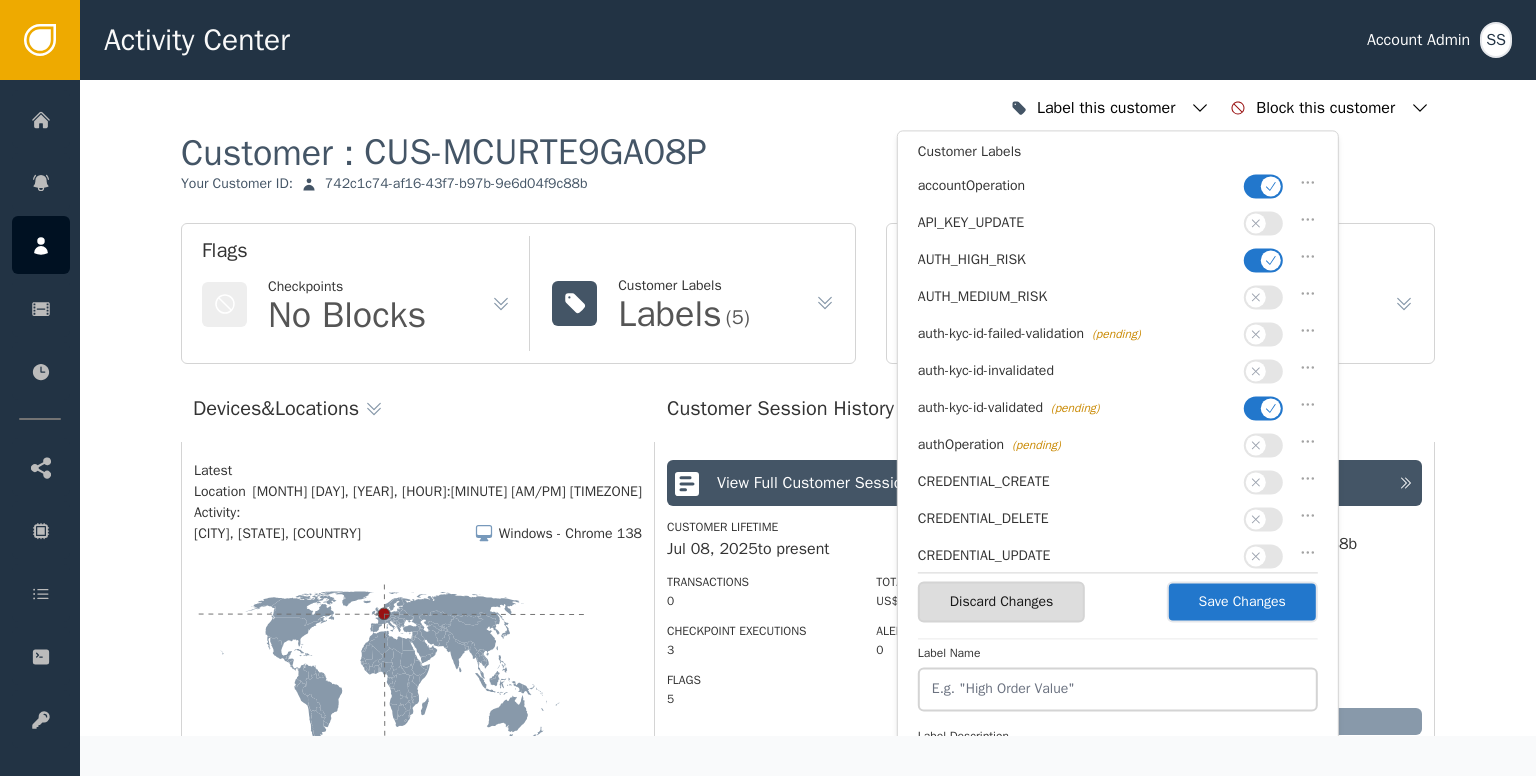 click at bounding box center [1271, 260] 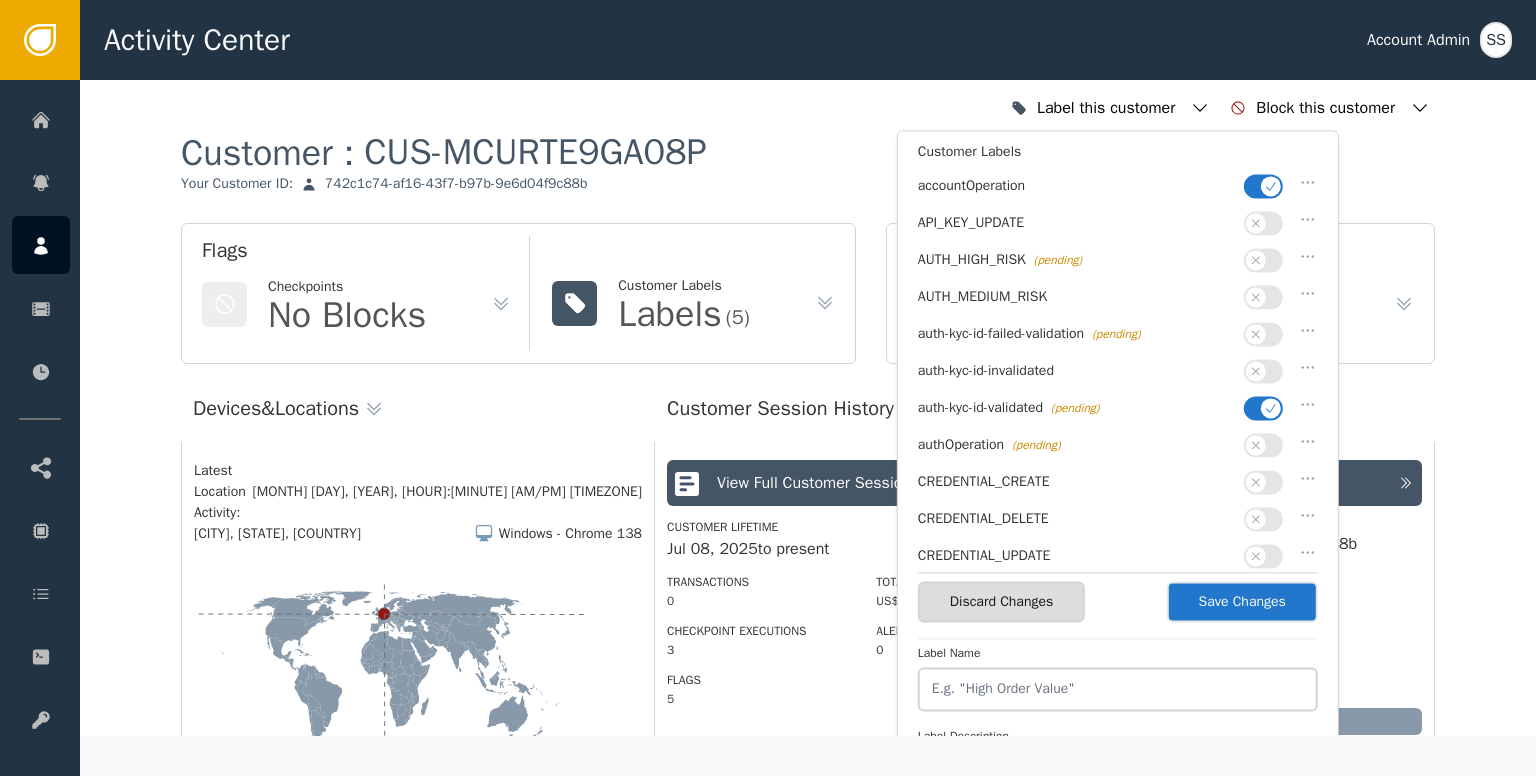 click at bounding box center [1263, 186] 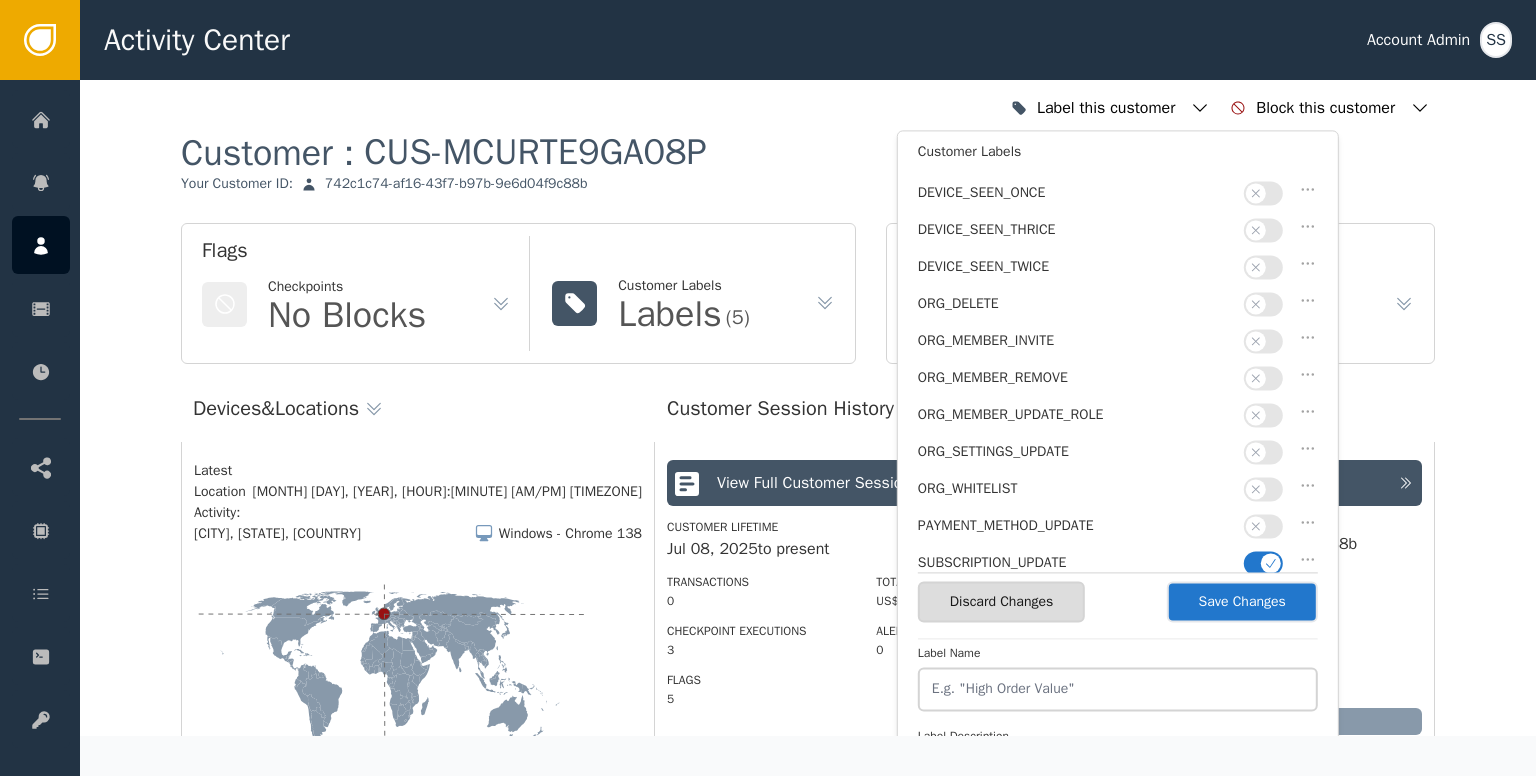 scroll, scrollTop: 500, scrollLeft: 0, axis: vertical 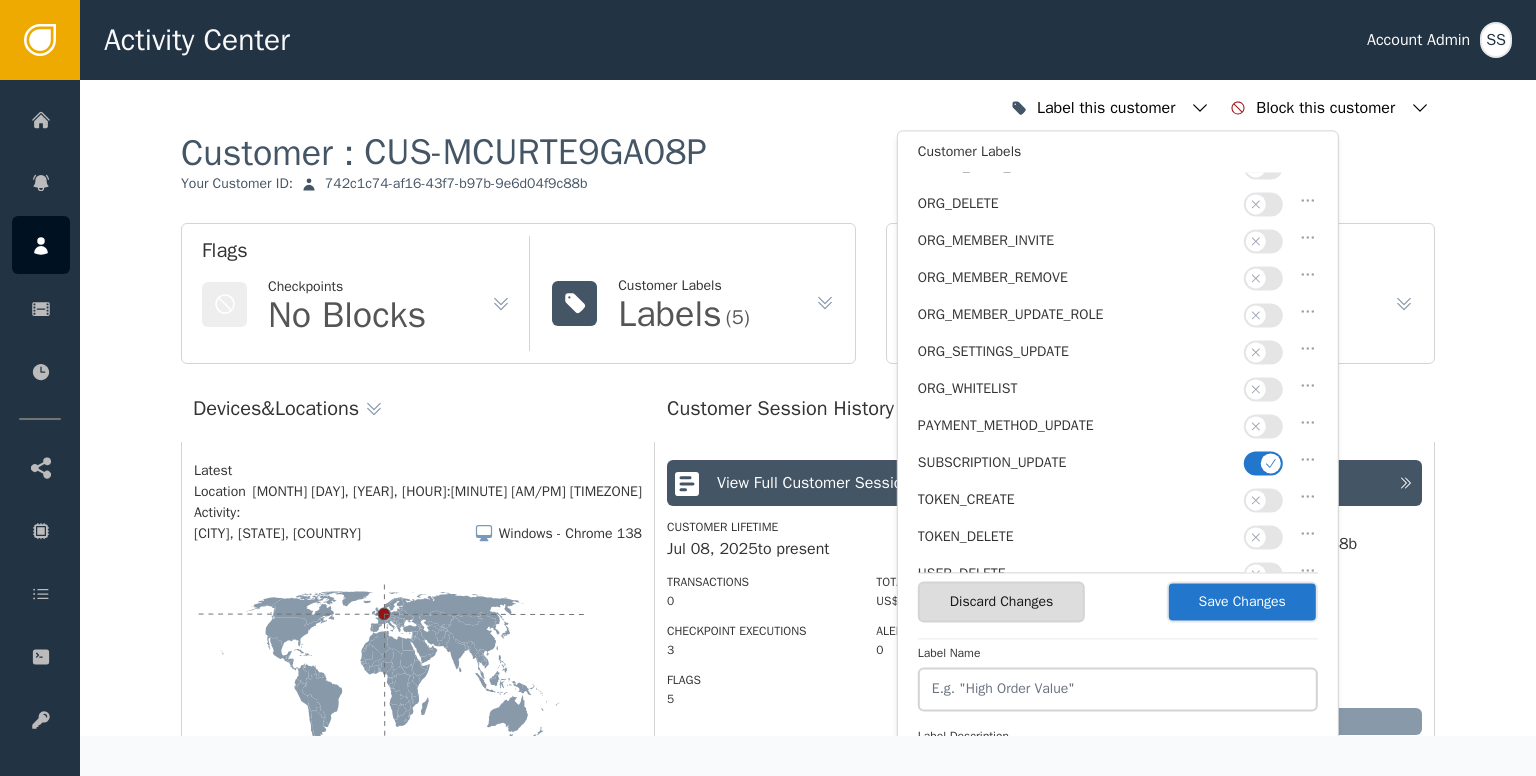 click on "Save Changes" at bounding box center [1242, 601] 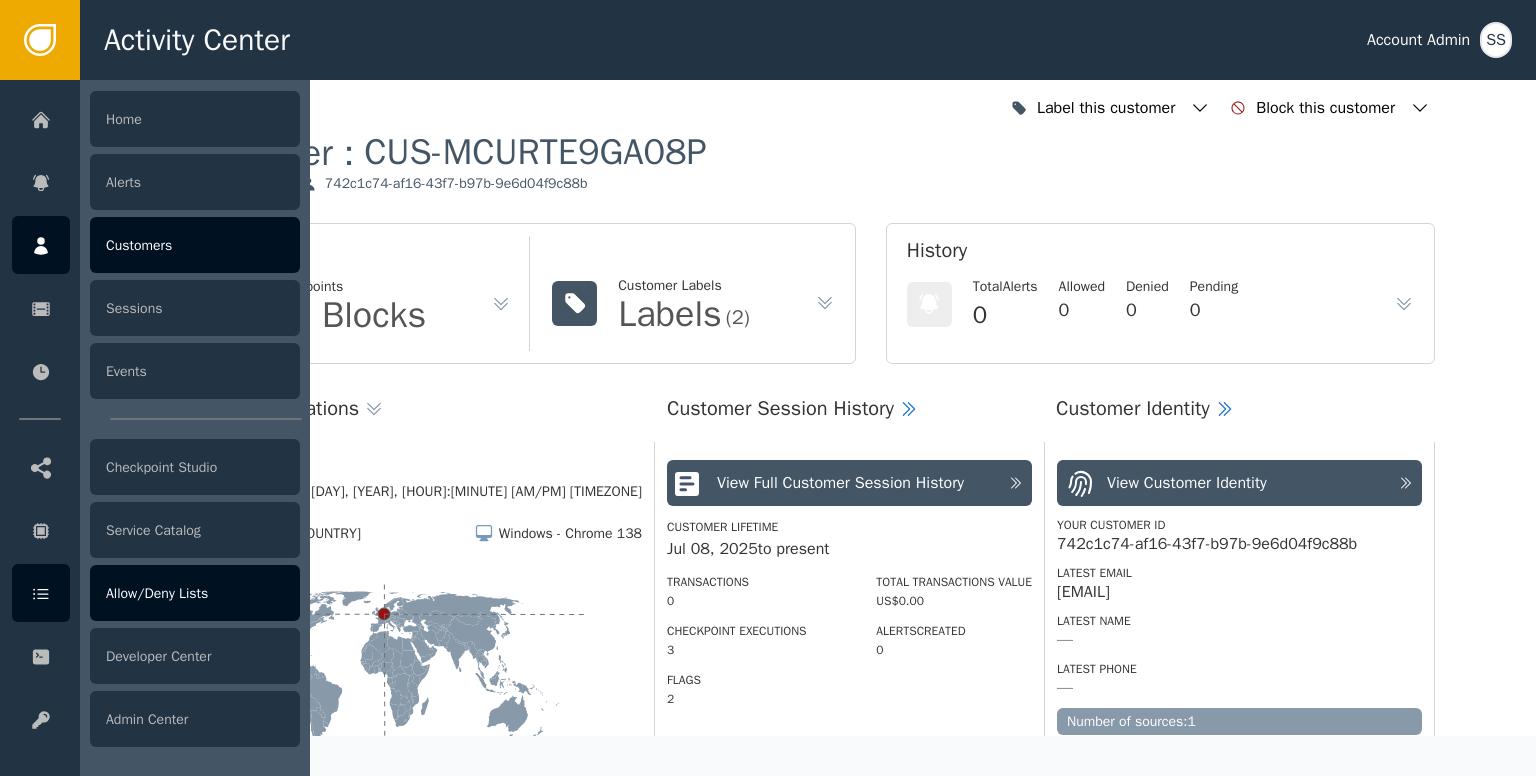 click on "Allow/Deny Lists" at bounding box center [195, 593] 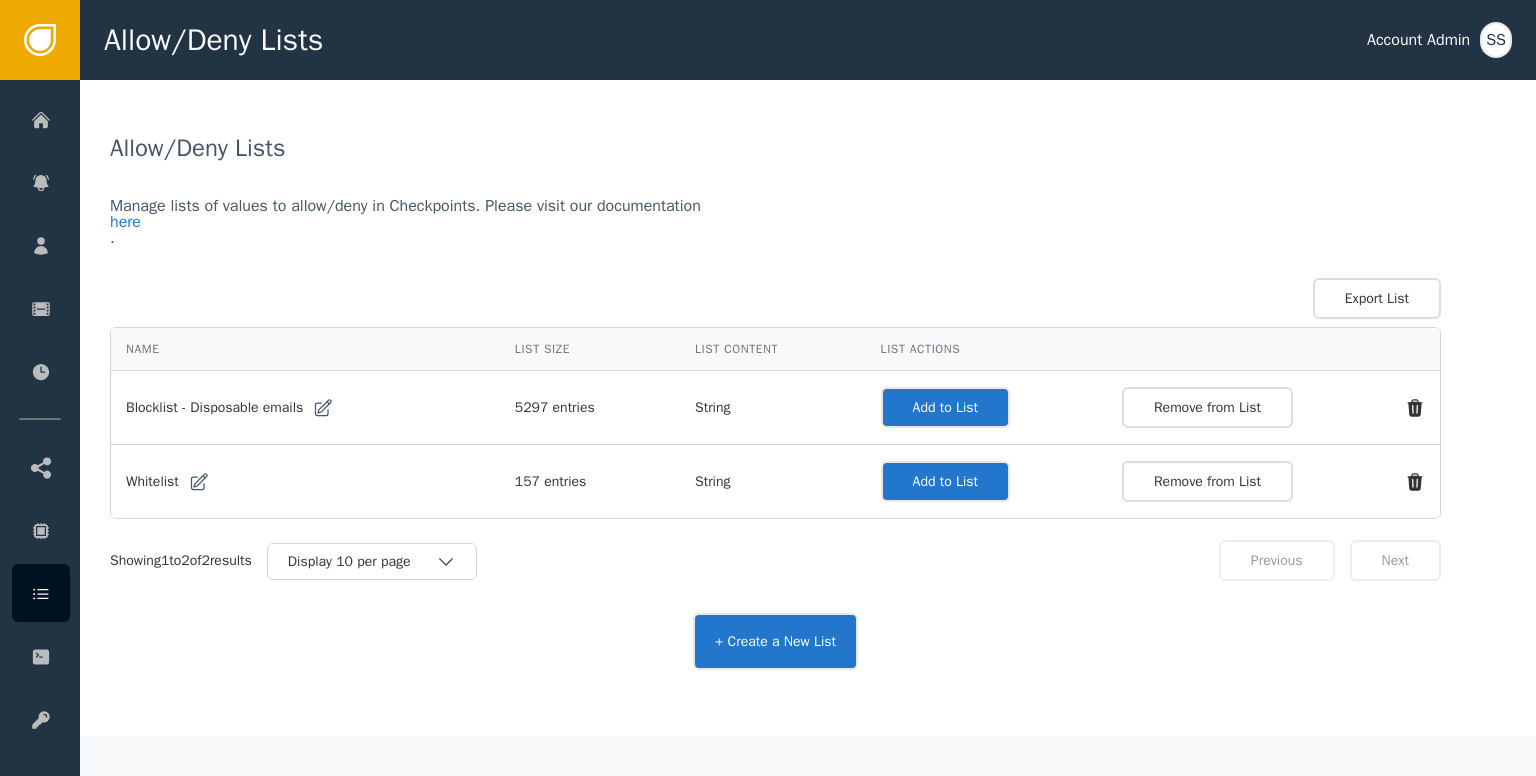 click on "Add to List" at bounding box center [945, 407] 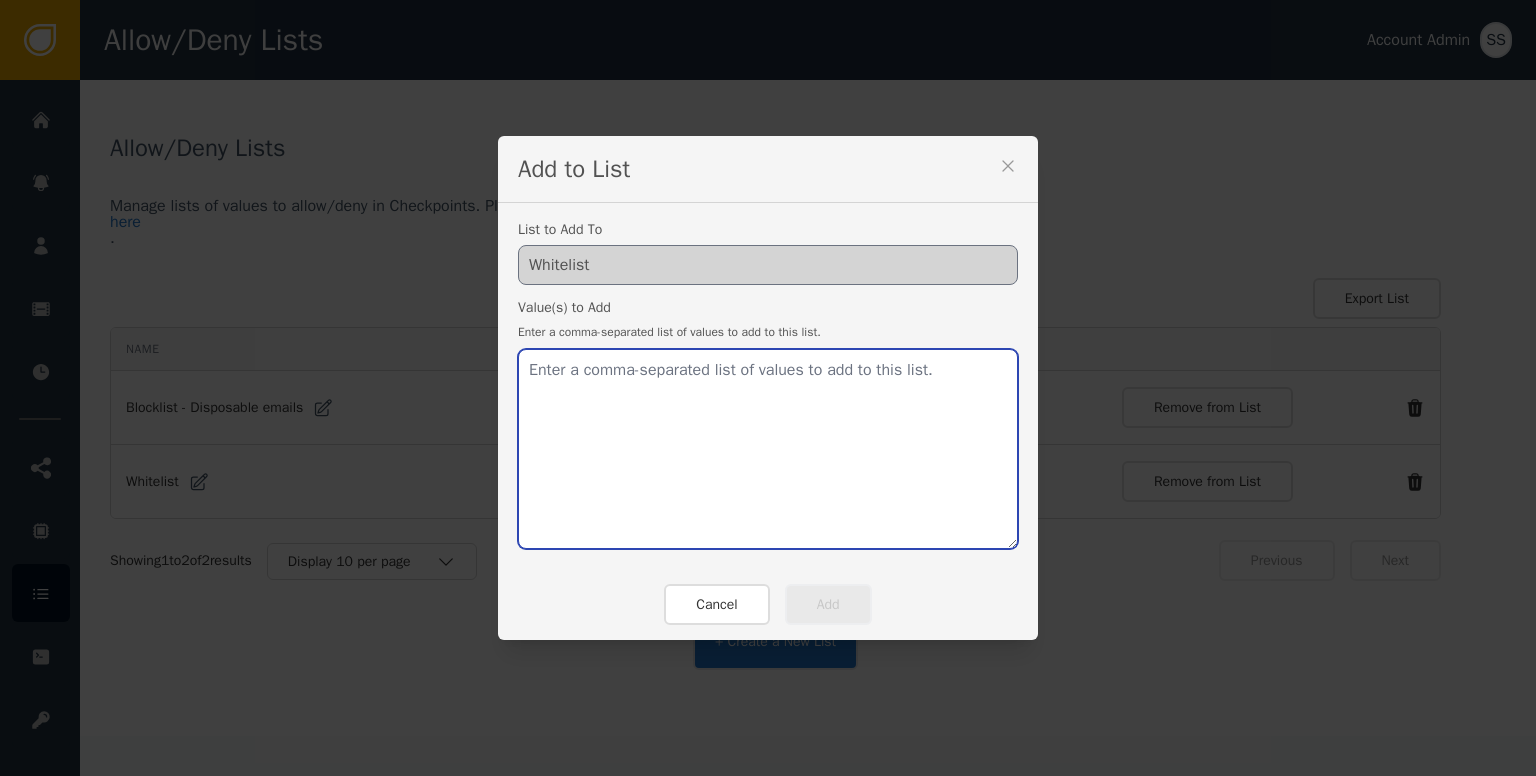 click at bounding box center [768, 449] 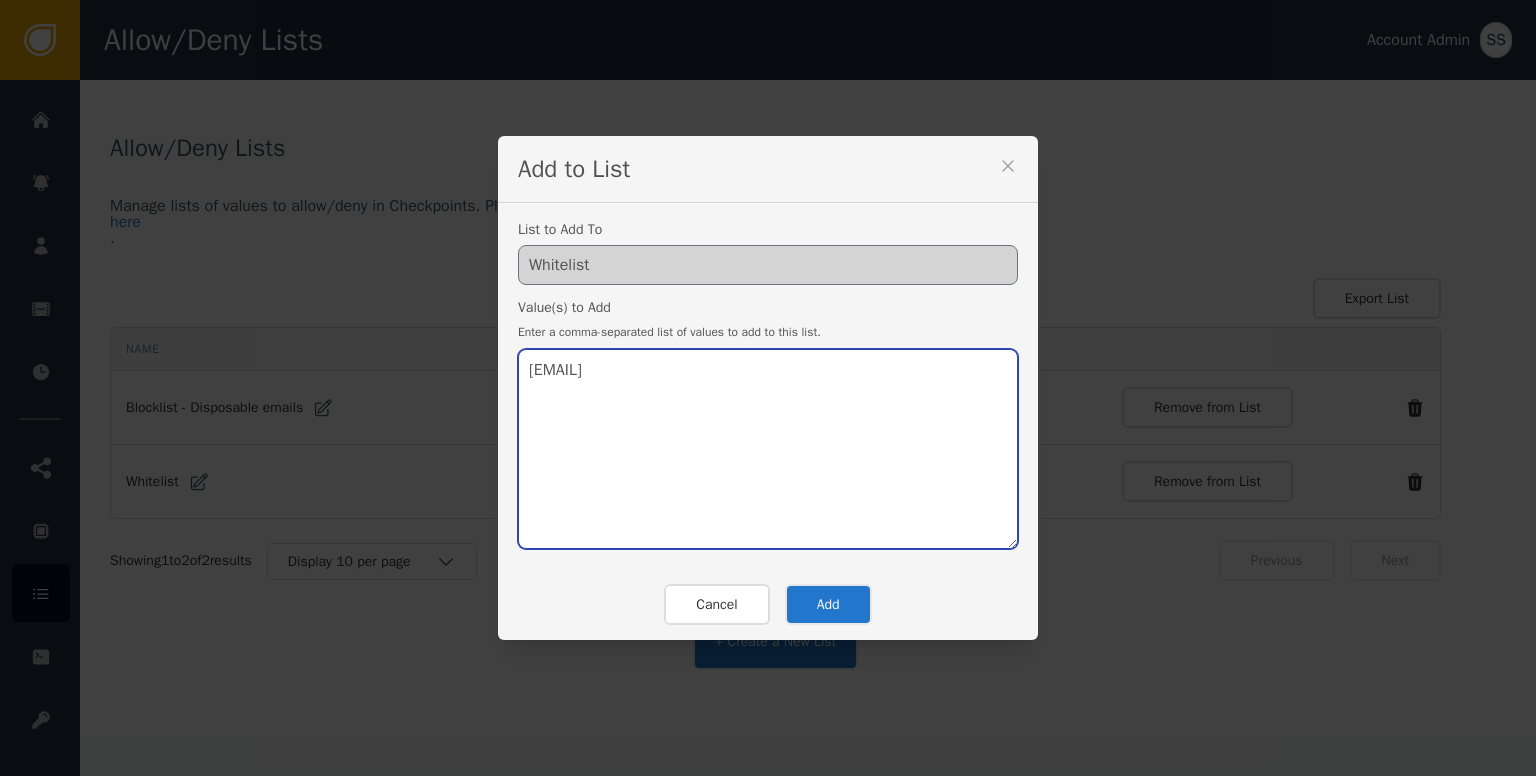 type on "[EMAIL]" 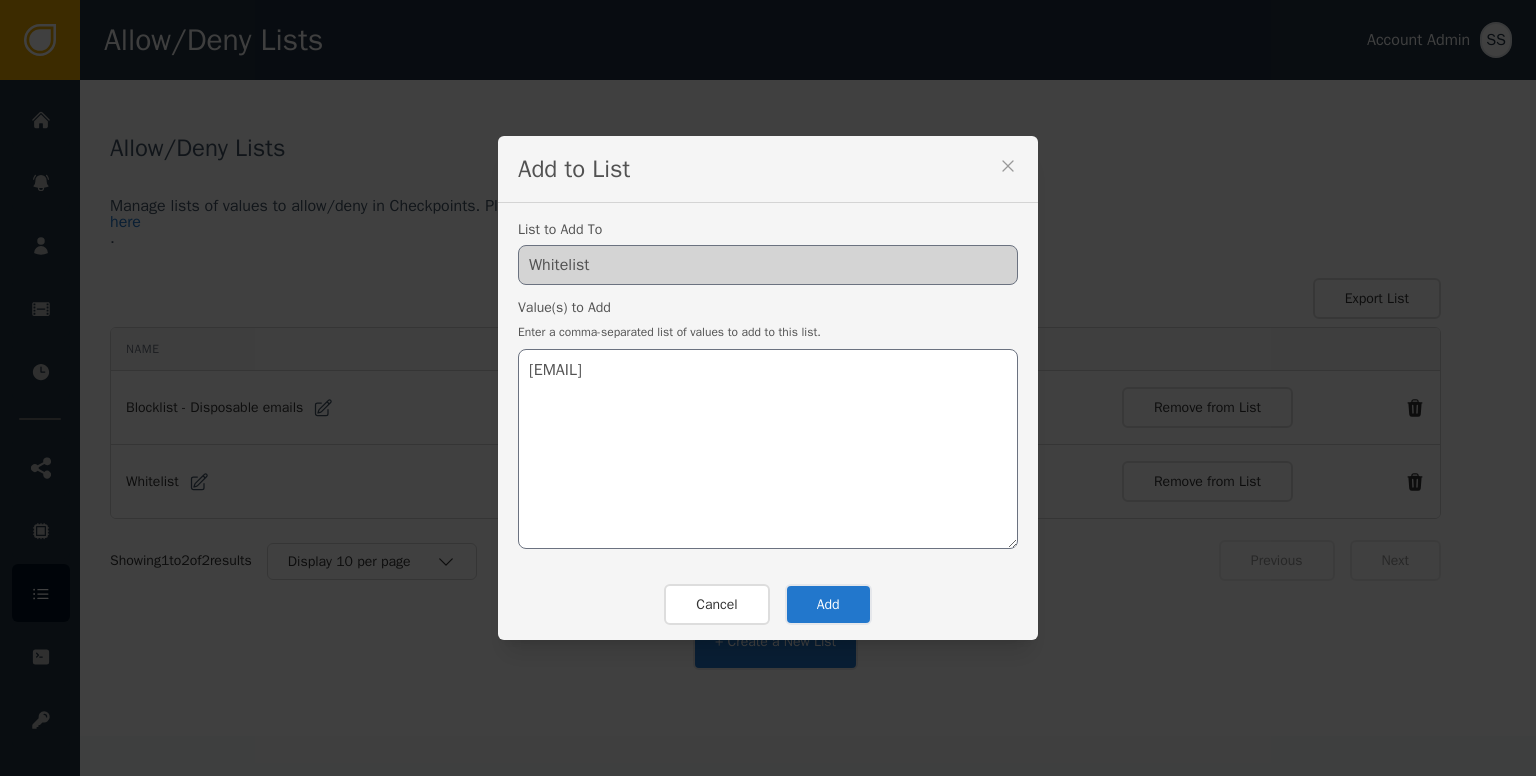 click on "Add" at bounding box center (828, 604) 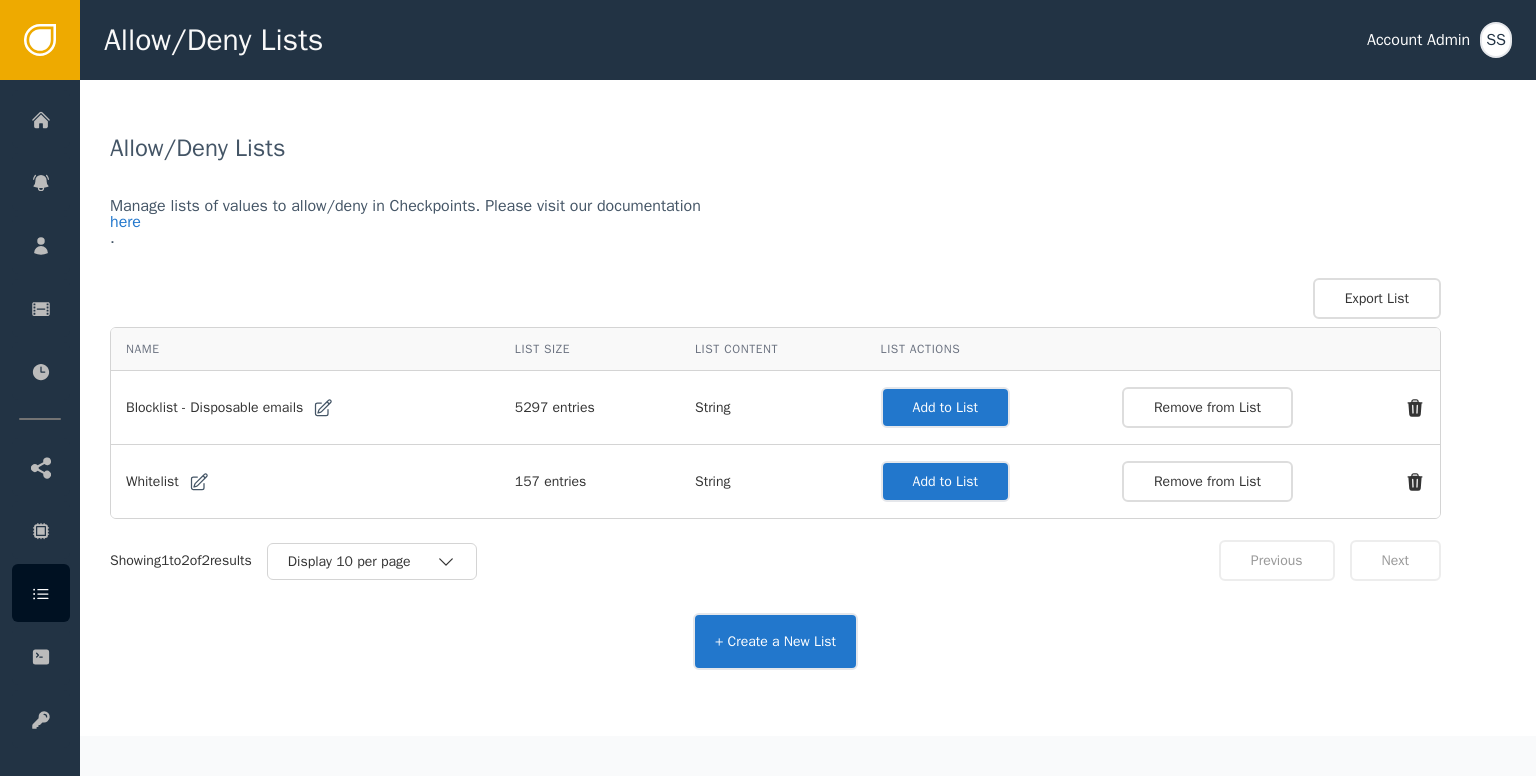 click on "Add to List" at bounding box center (945, 407) 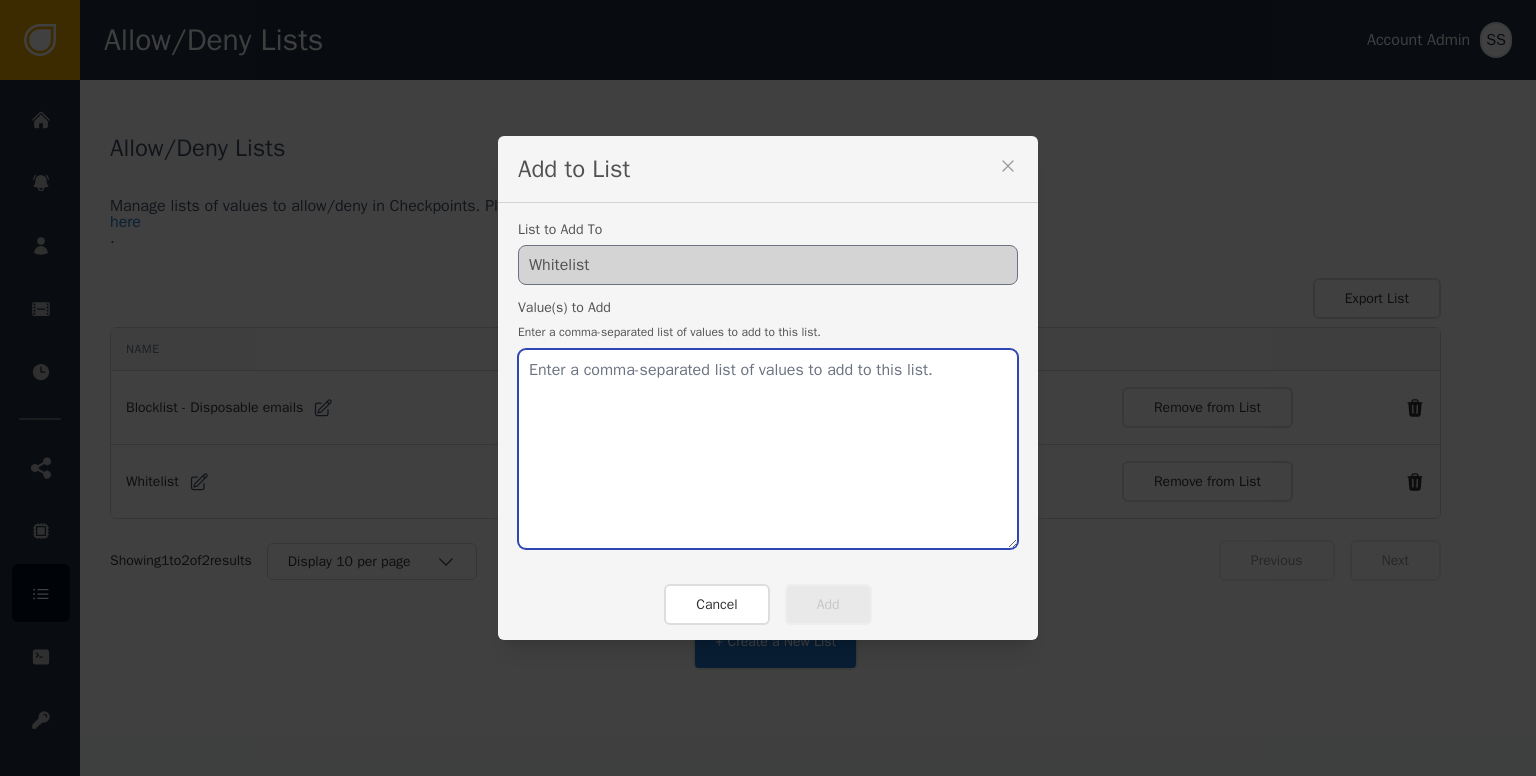 click at bounding box center (768, 449) 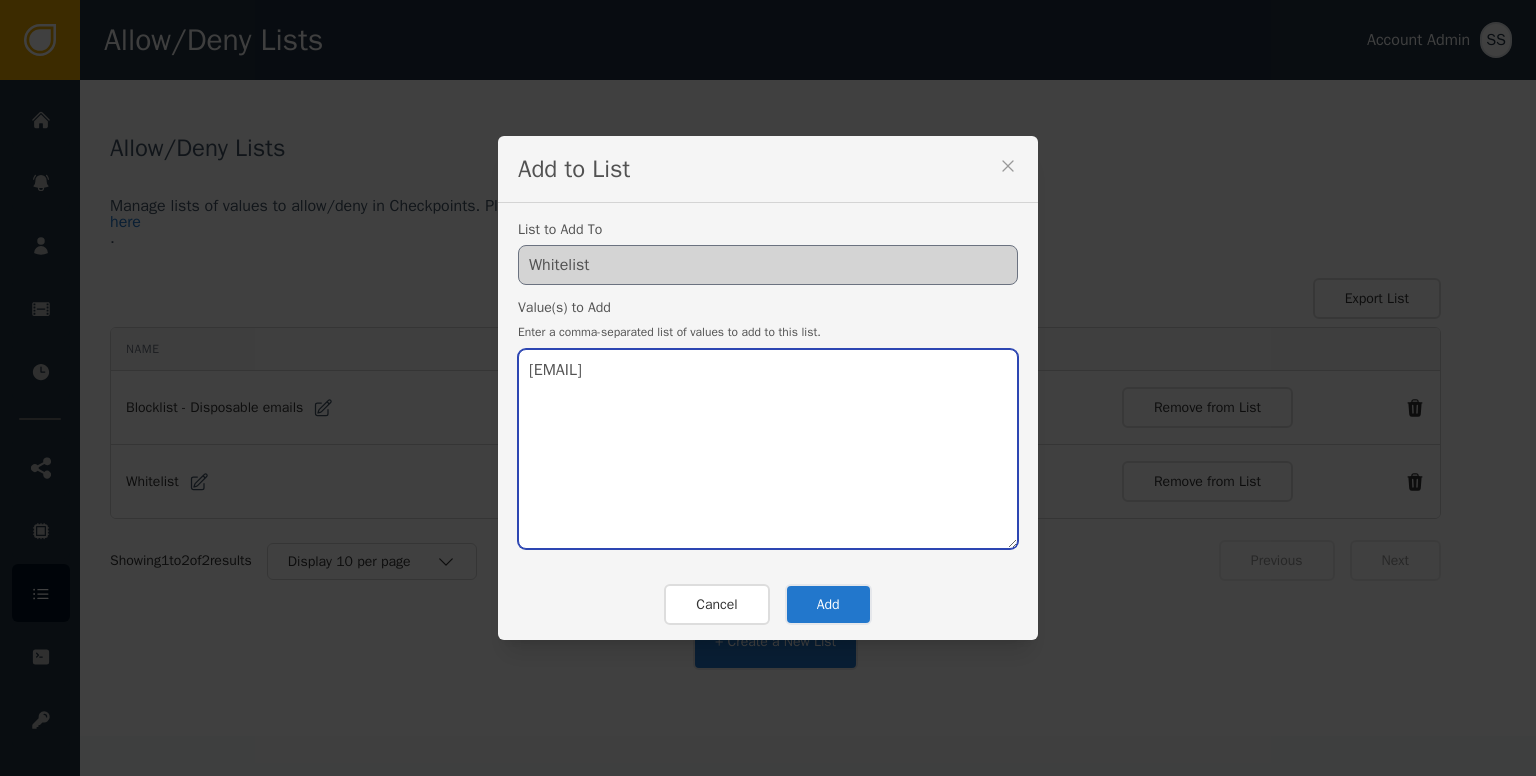 type on "[EMAIL]" 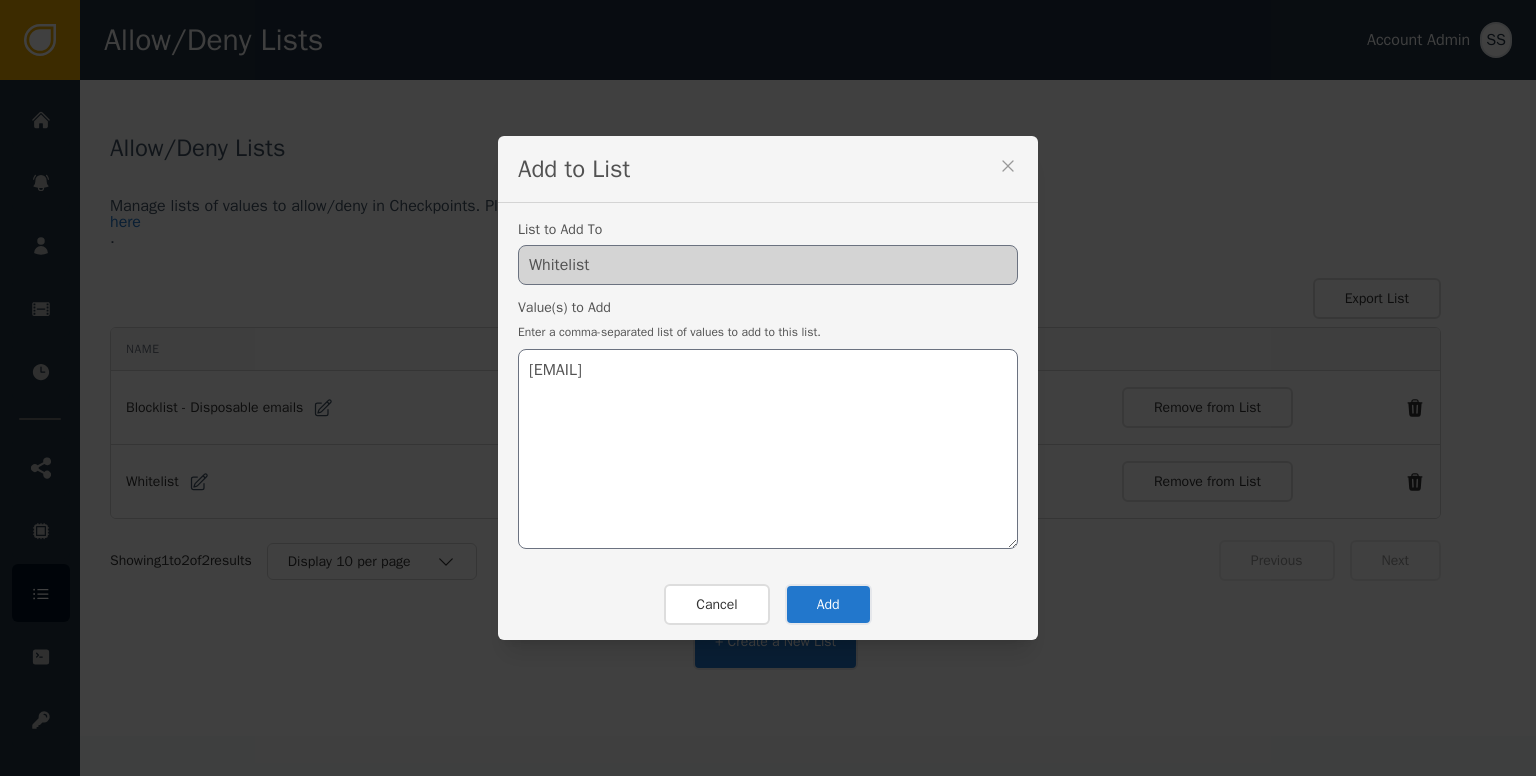 click on "Add to List List to Add To Whitelist Value(s) to Add Enter a comma-separated list of values to add to this list. [EMAIL] Cancel Add" at bounding box center [768, 388] 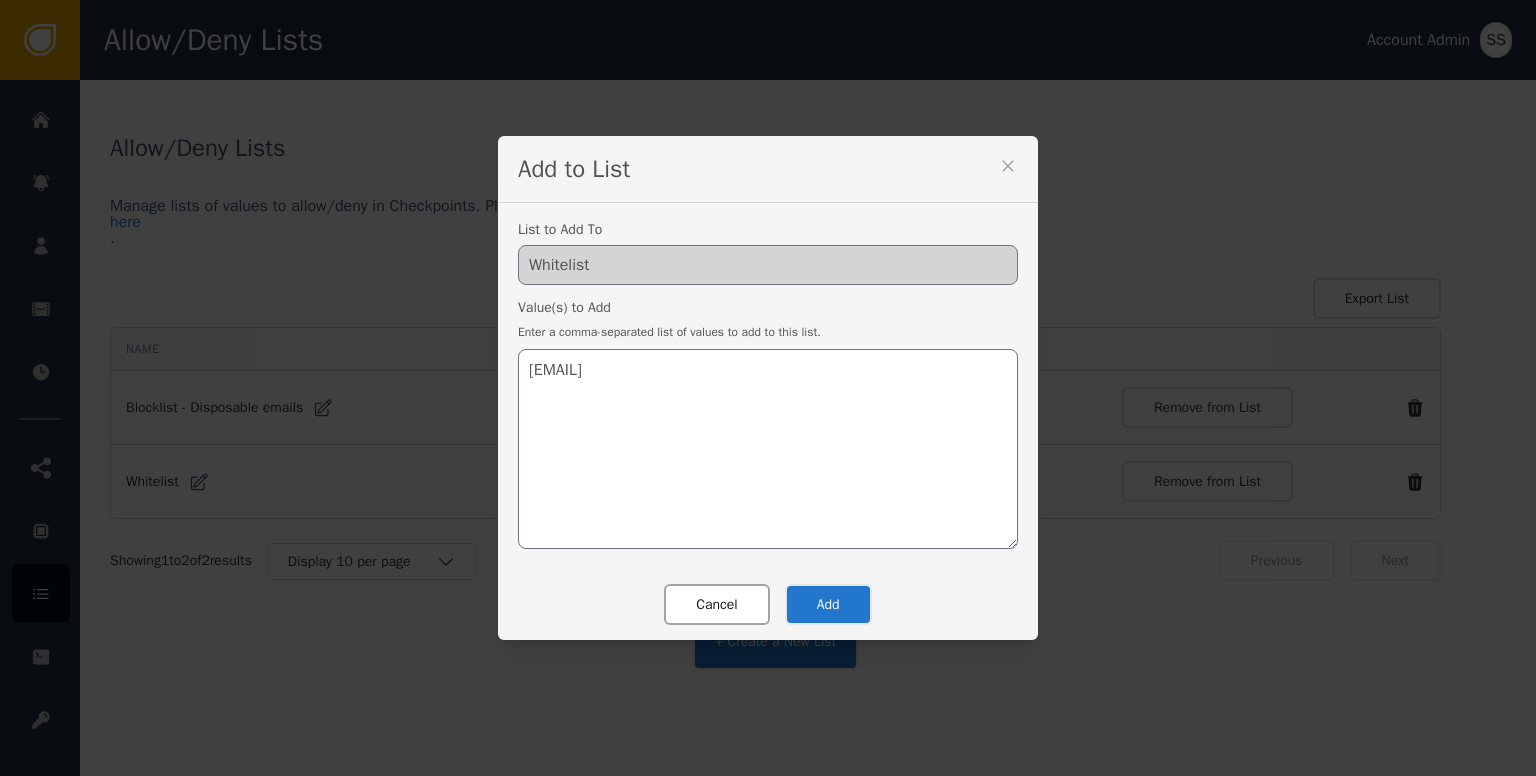 drag, startPoint x: 687, startPoint y: 597, endPoint x: 678, endPoint y: 592, distance: 10.29563 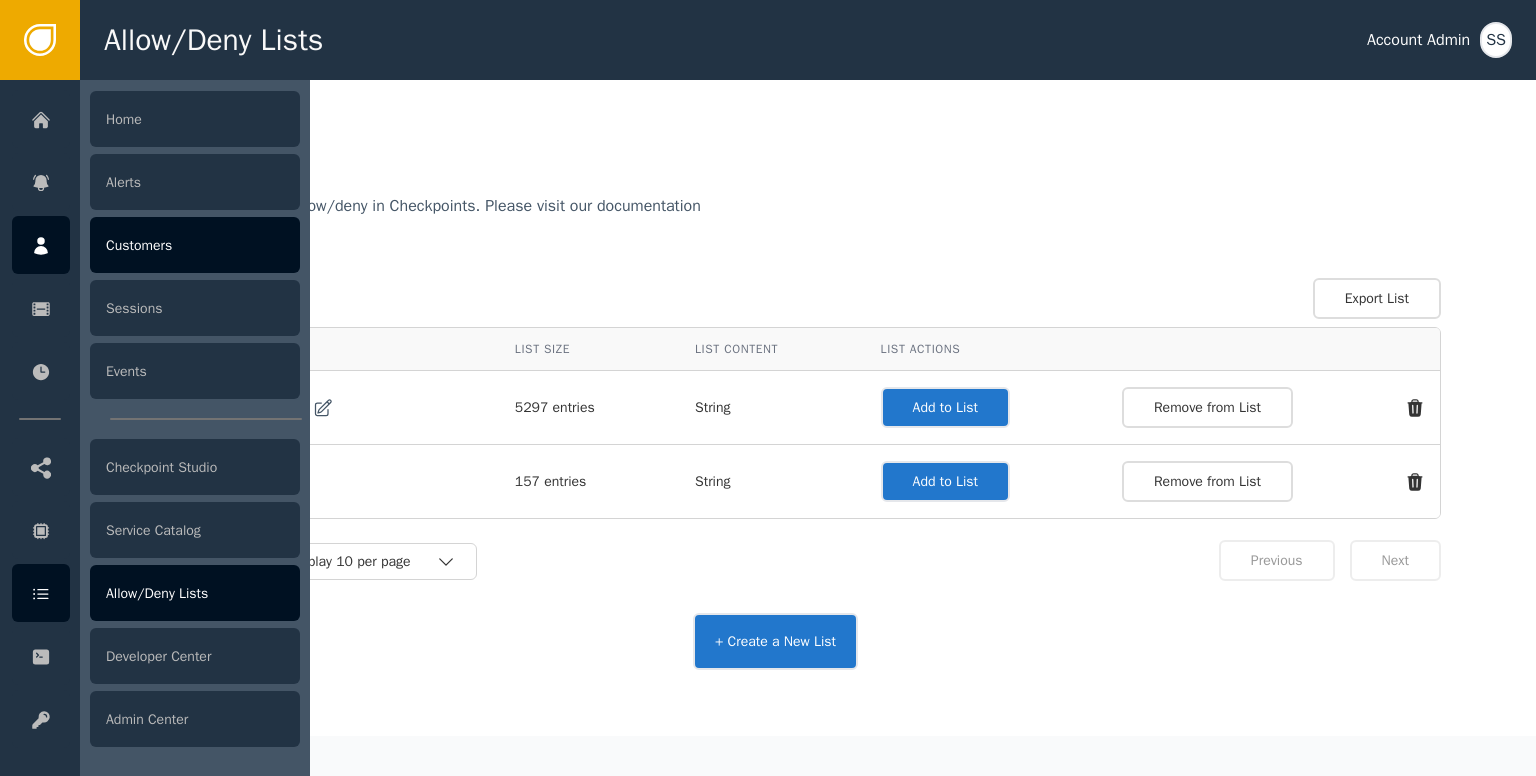 click at bounding box center [41, 246] 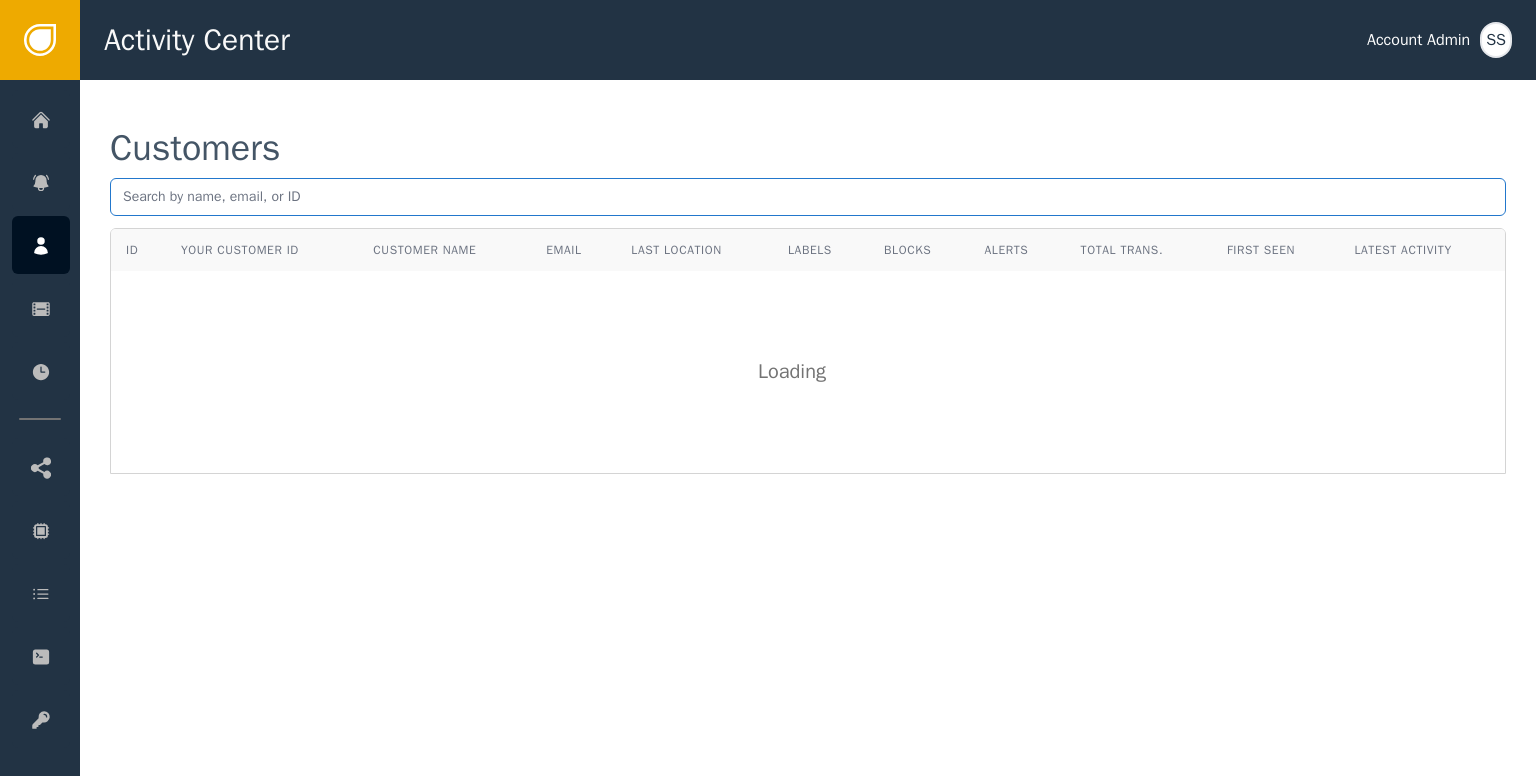 click at bounding box center (808, 197) 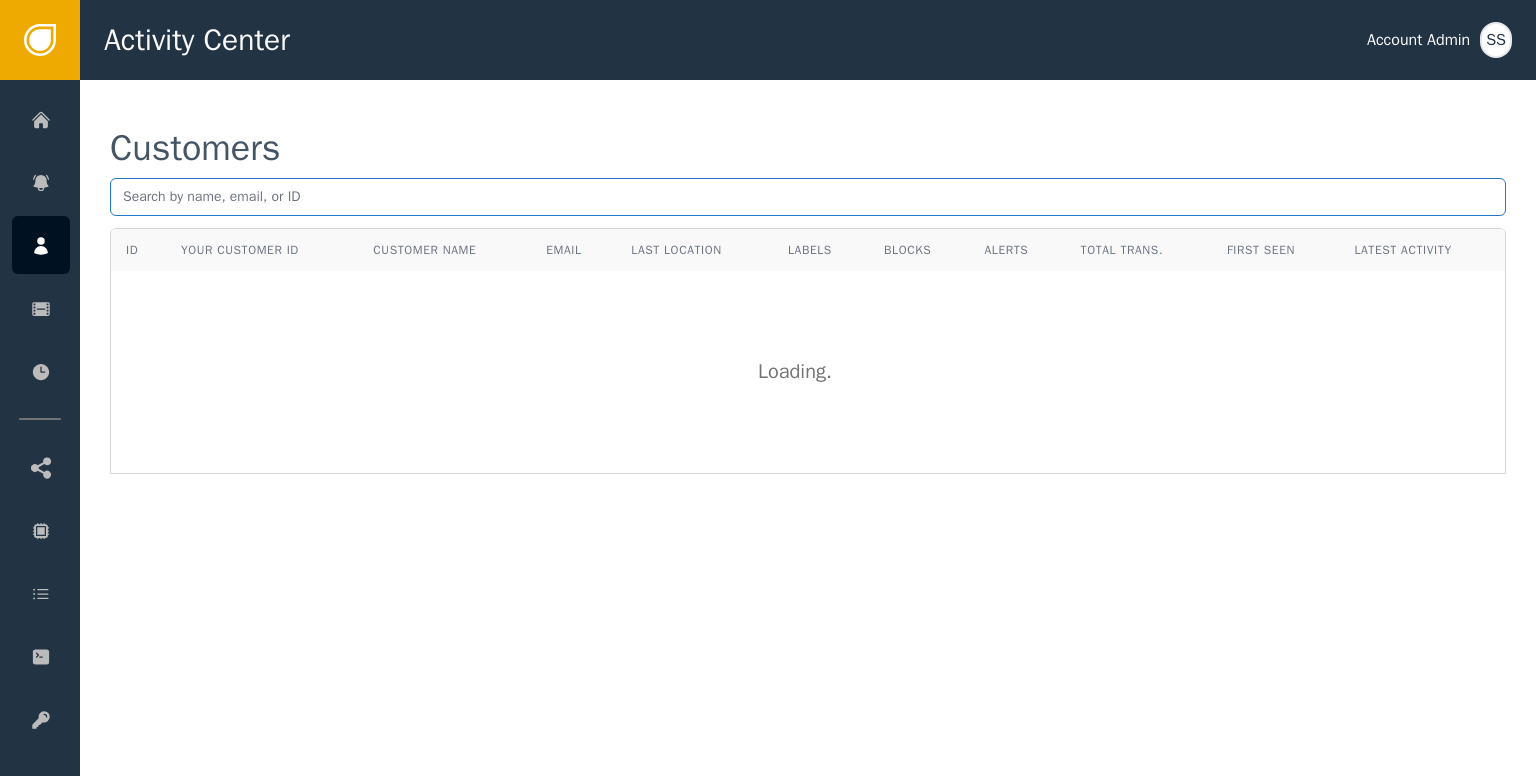 paste on "[EMAIL]" 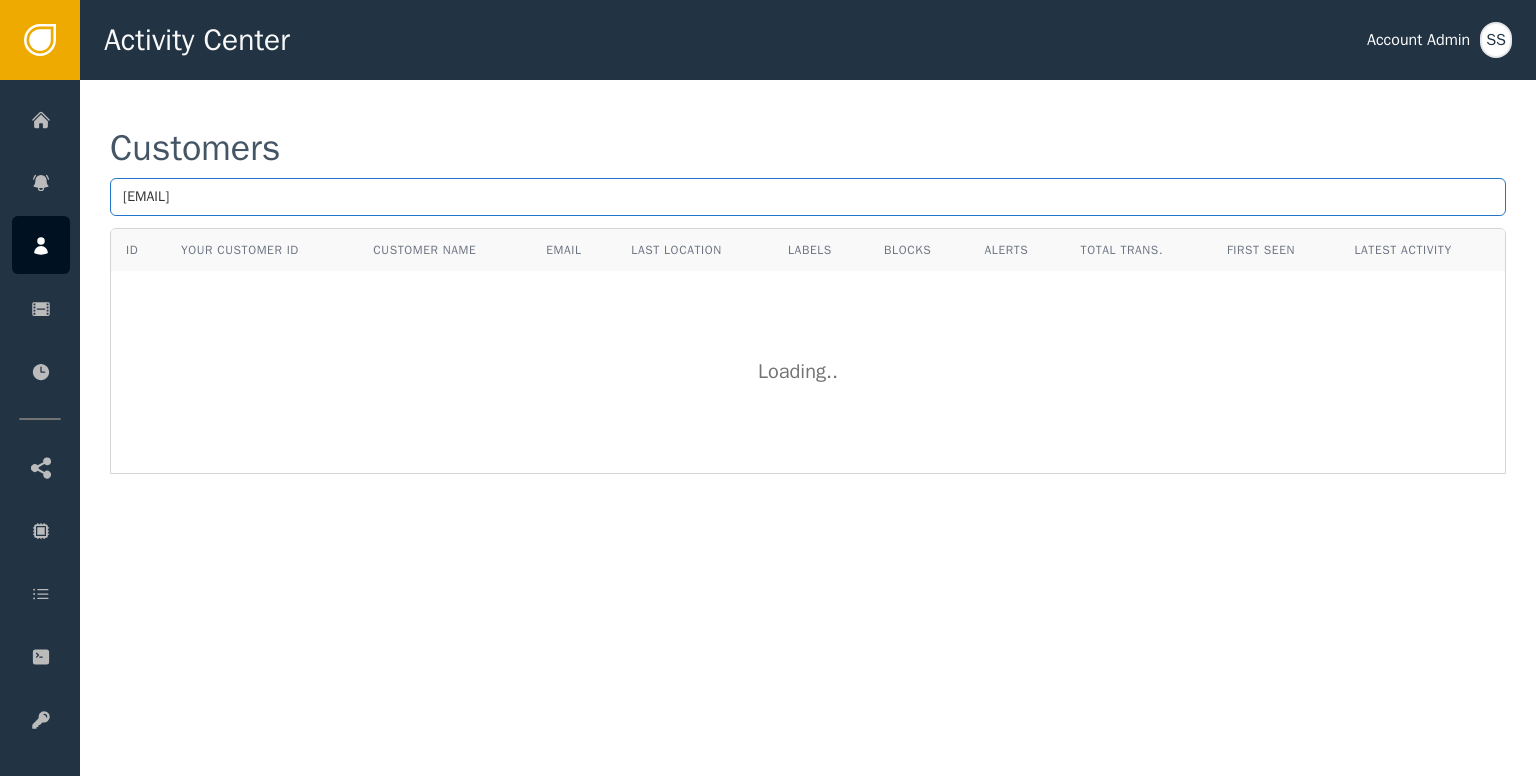 type on "[EMAIL]" 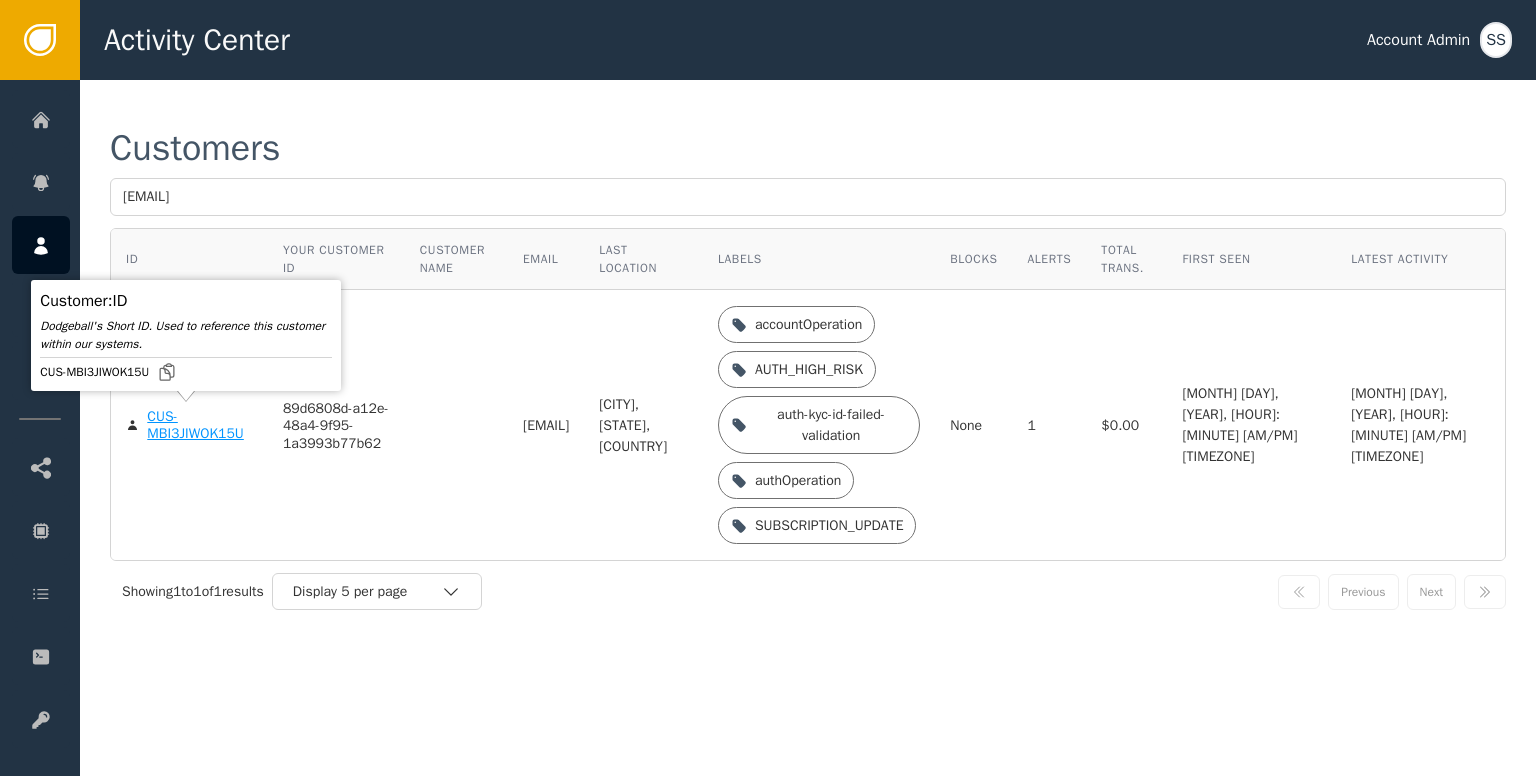 click on "CUS-MBI3JIWOK15U" at bounding box center [200, 425] 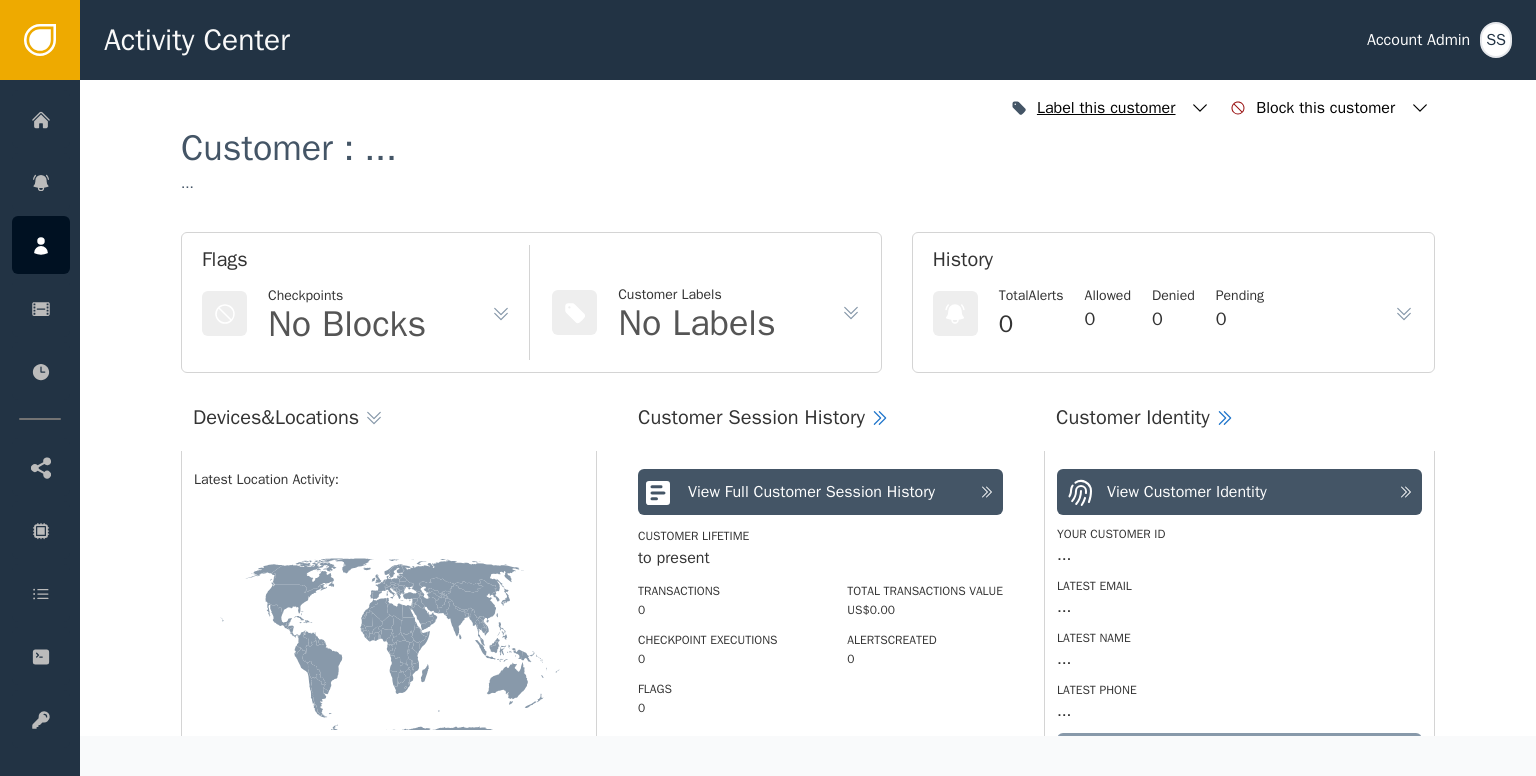 click at bounding box center (1200, 108) 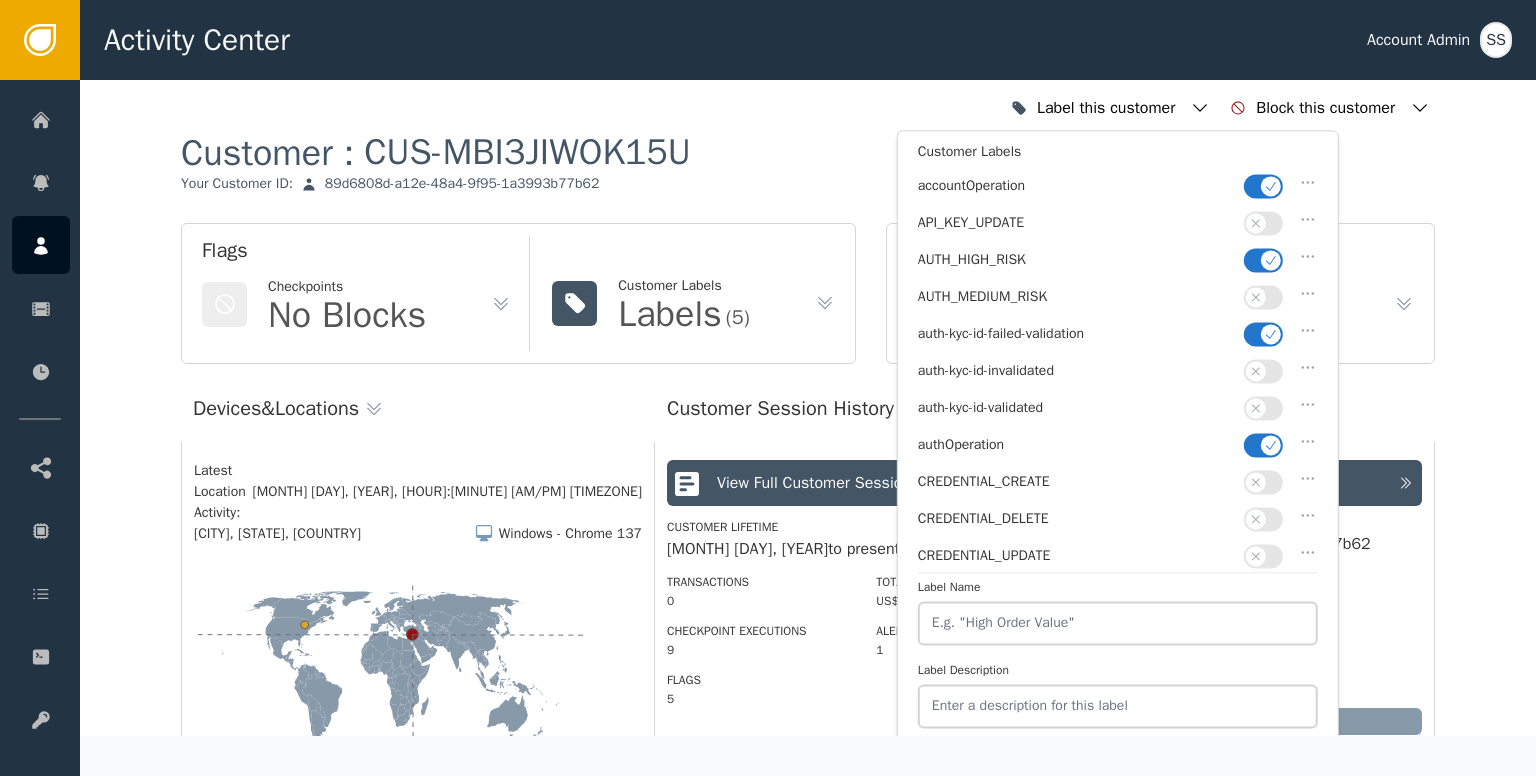 click at bounding box center [1271, 186] 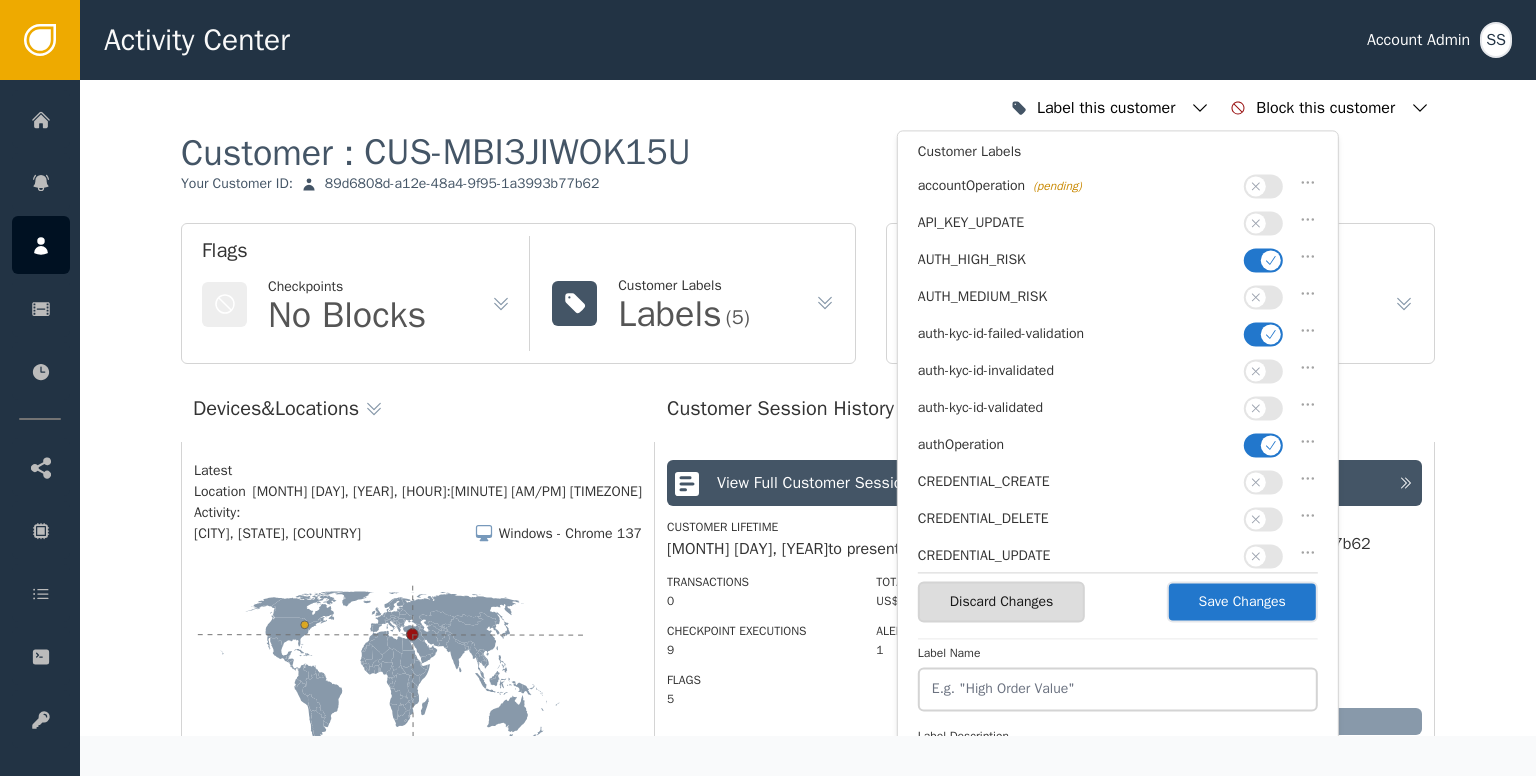 click at bounding box center [1271, 260] 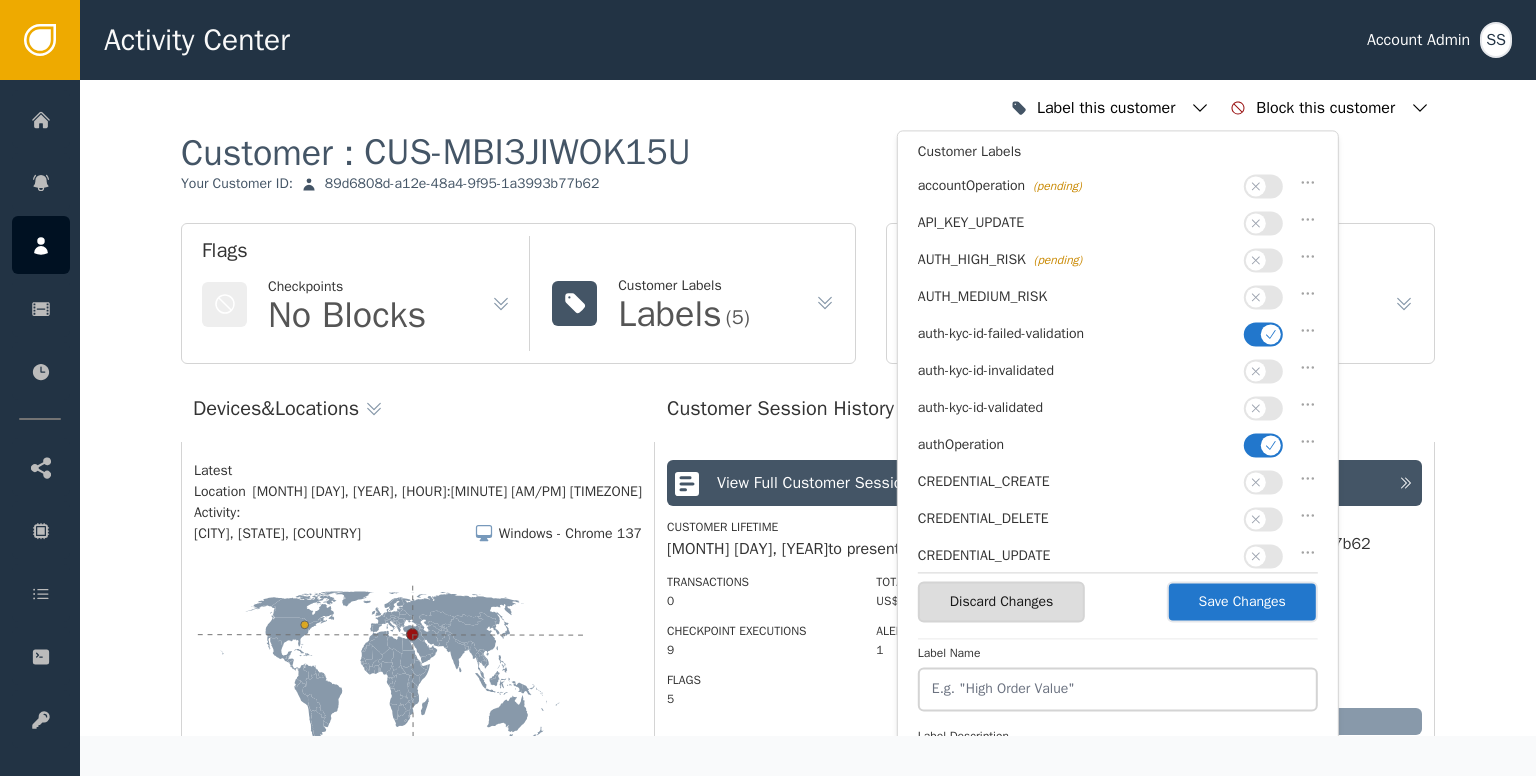 click at bounding box center [1271, 334] 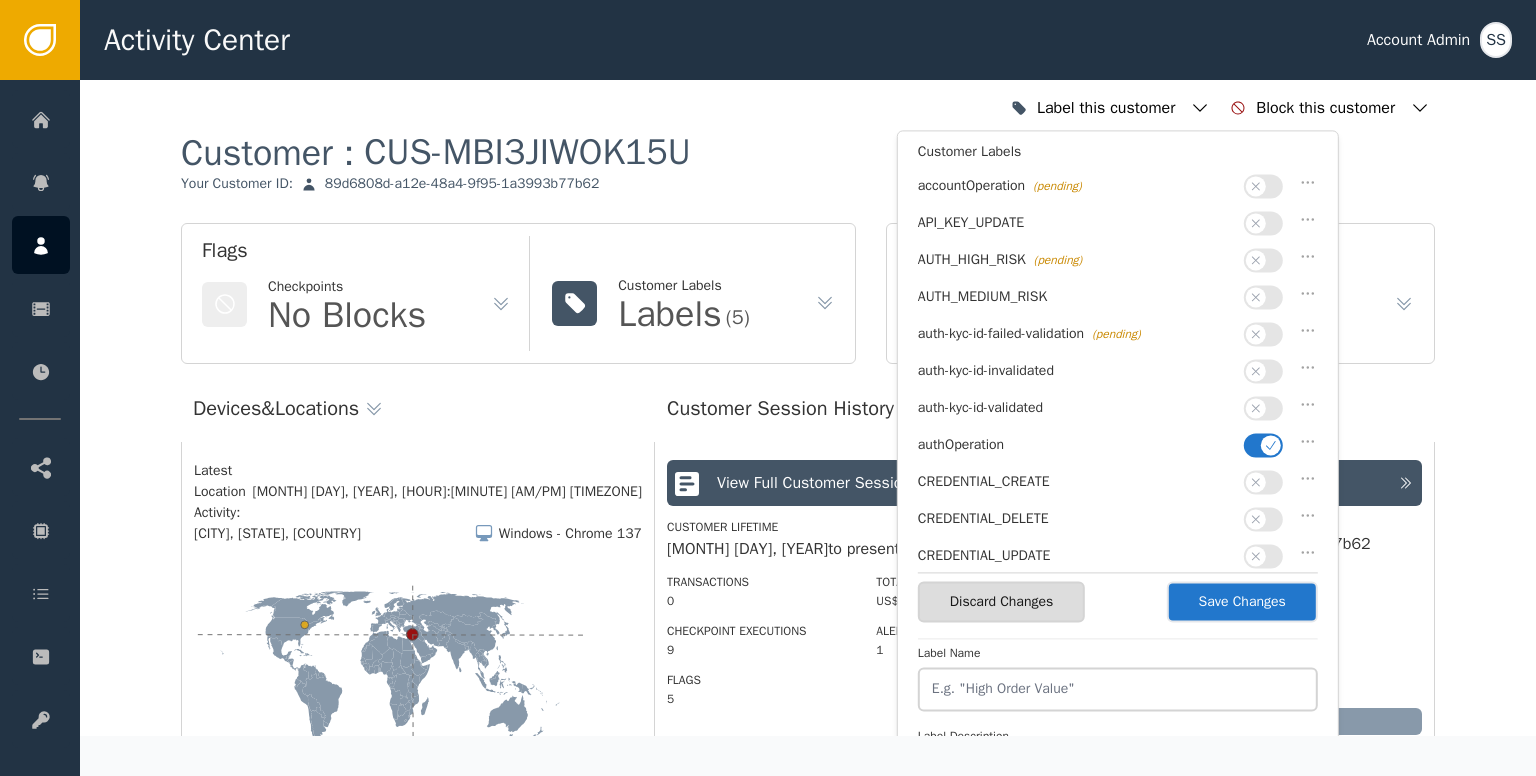 click at bounding box center (1256, 408) 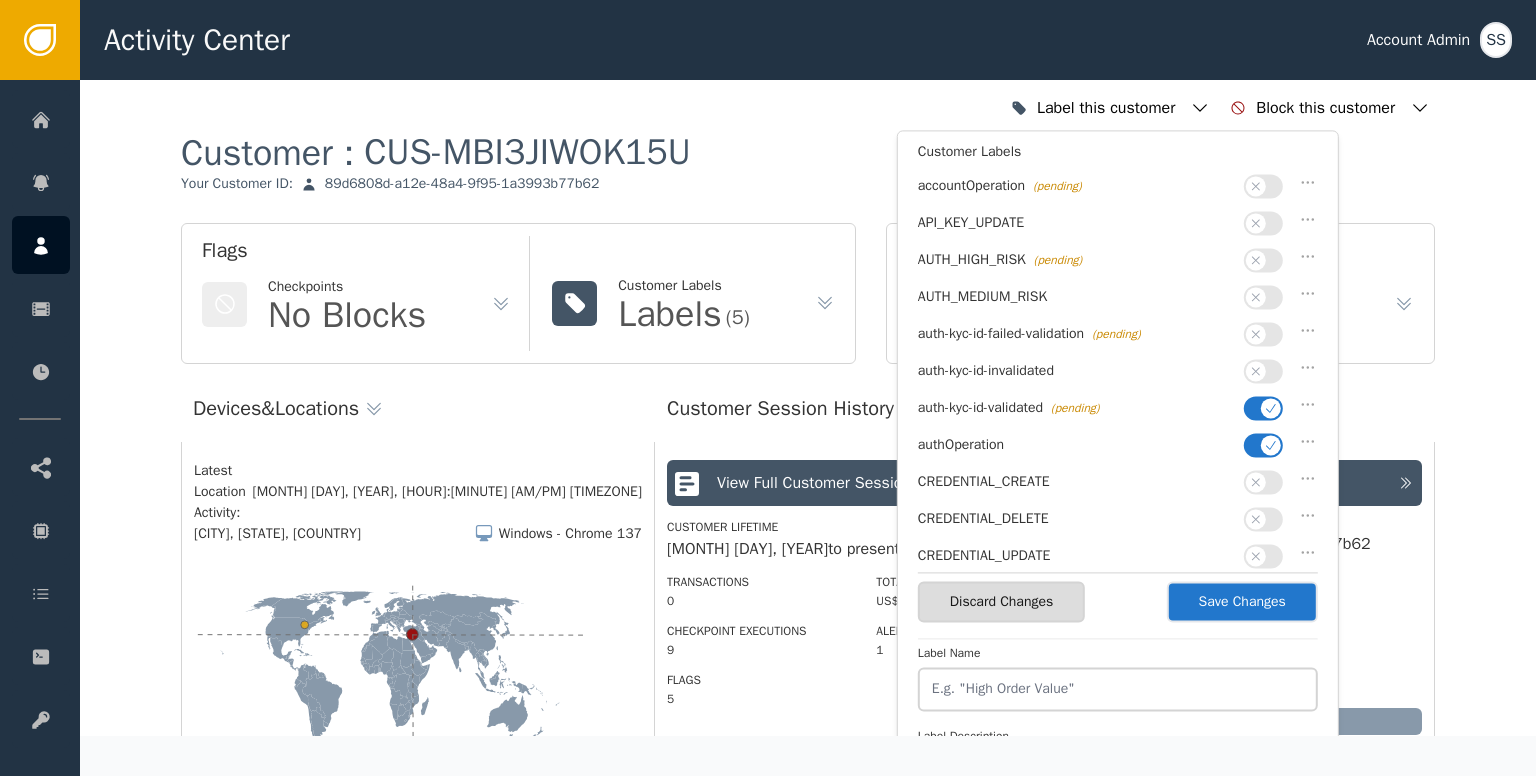 click at bounding box center (1271, 445) 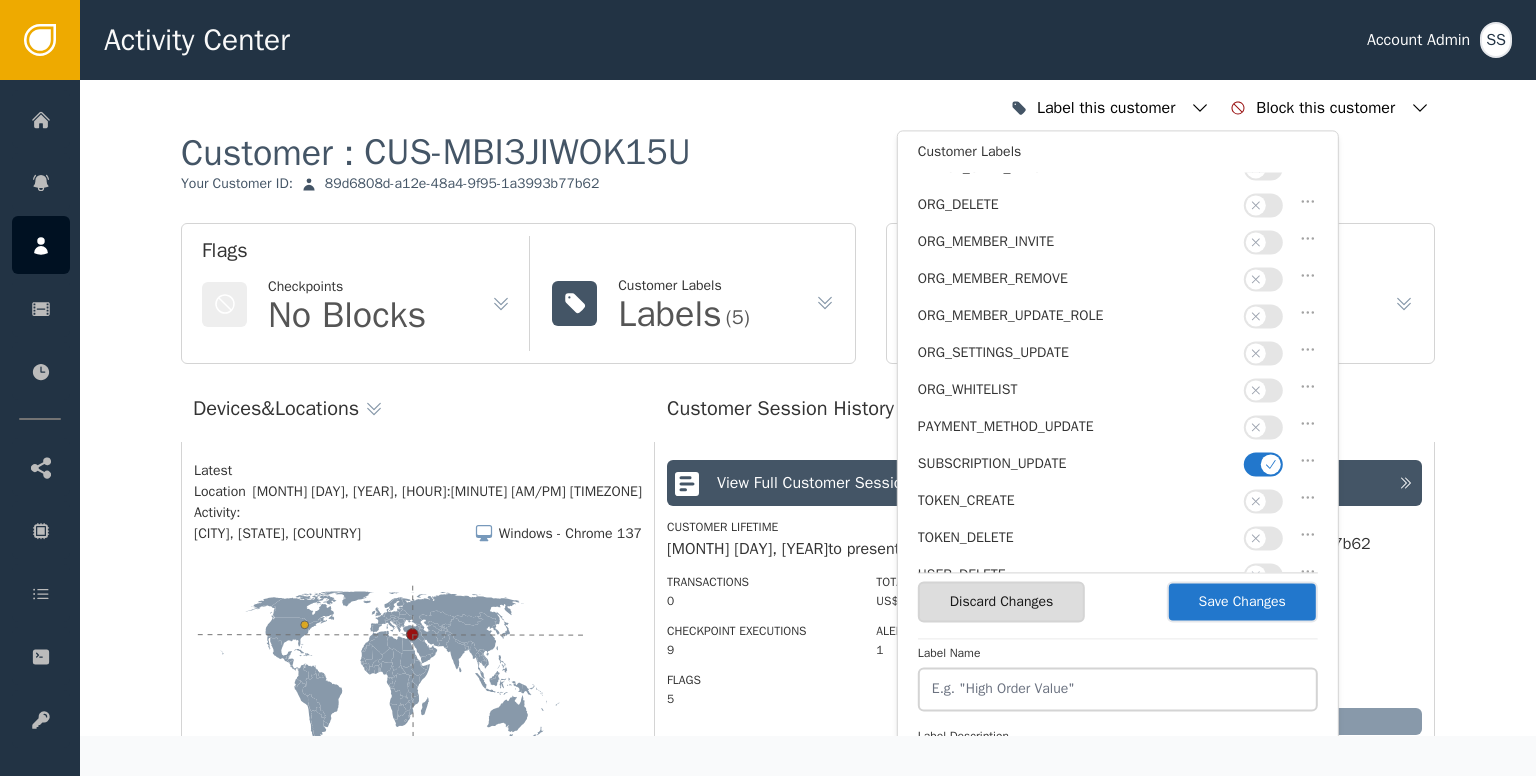 scroll, scrollTop: 500, scrollLeft: 0, axis: vertical 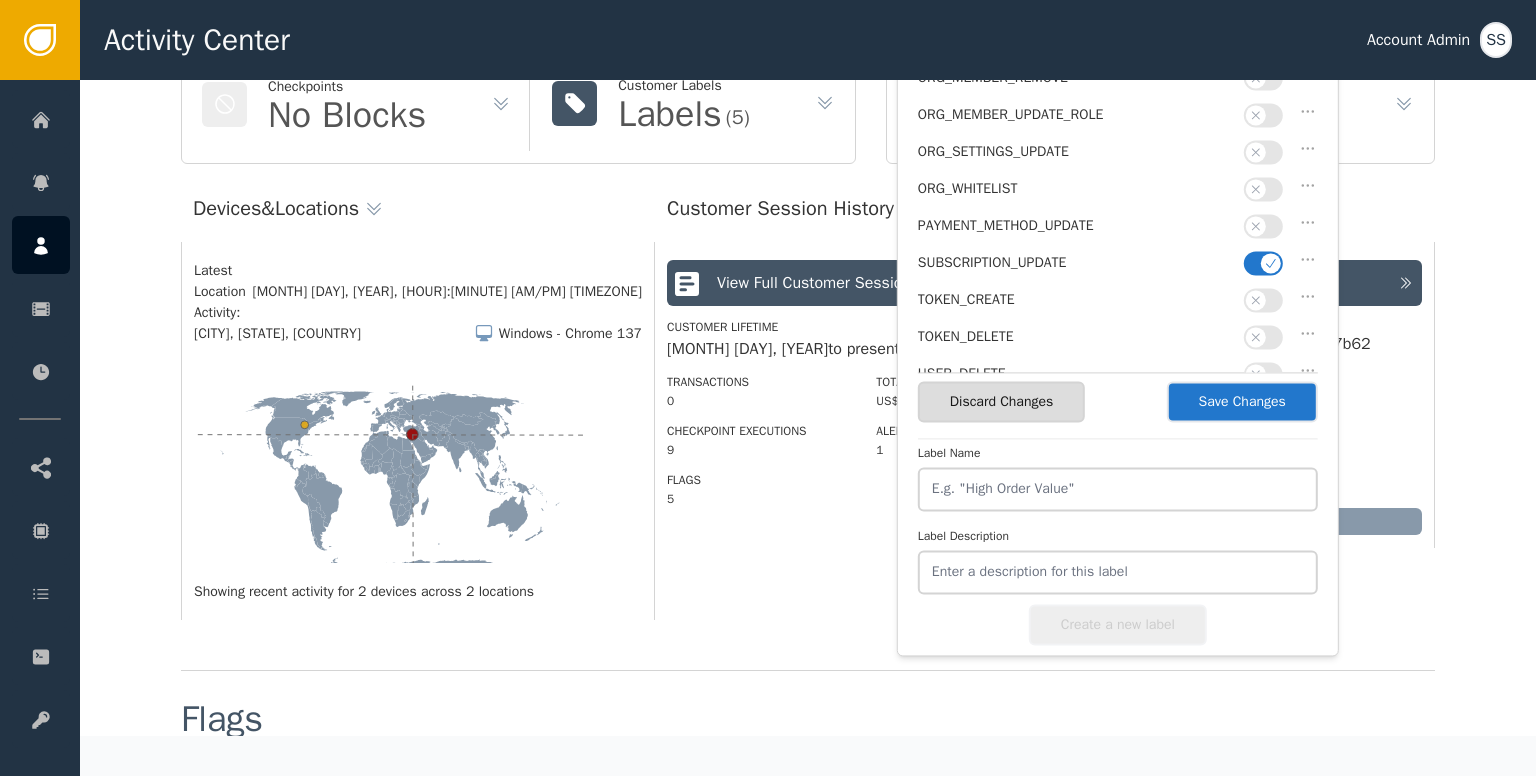 click on "Save Changes" at bounding box center [1242, 401] 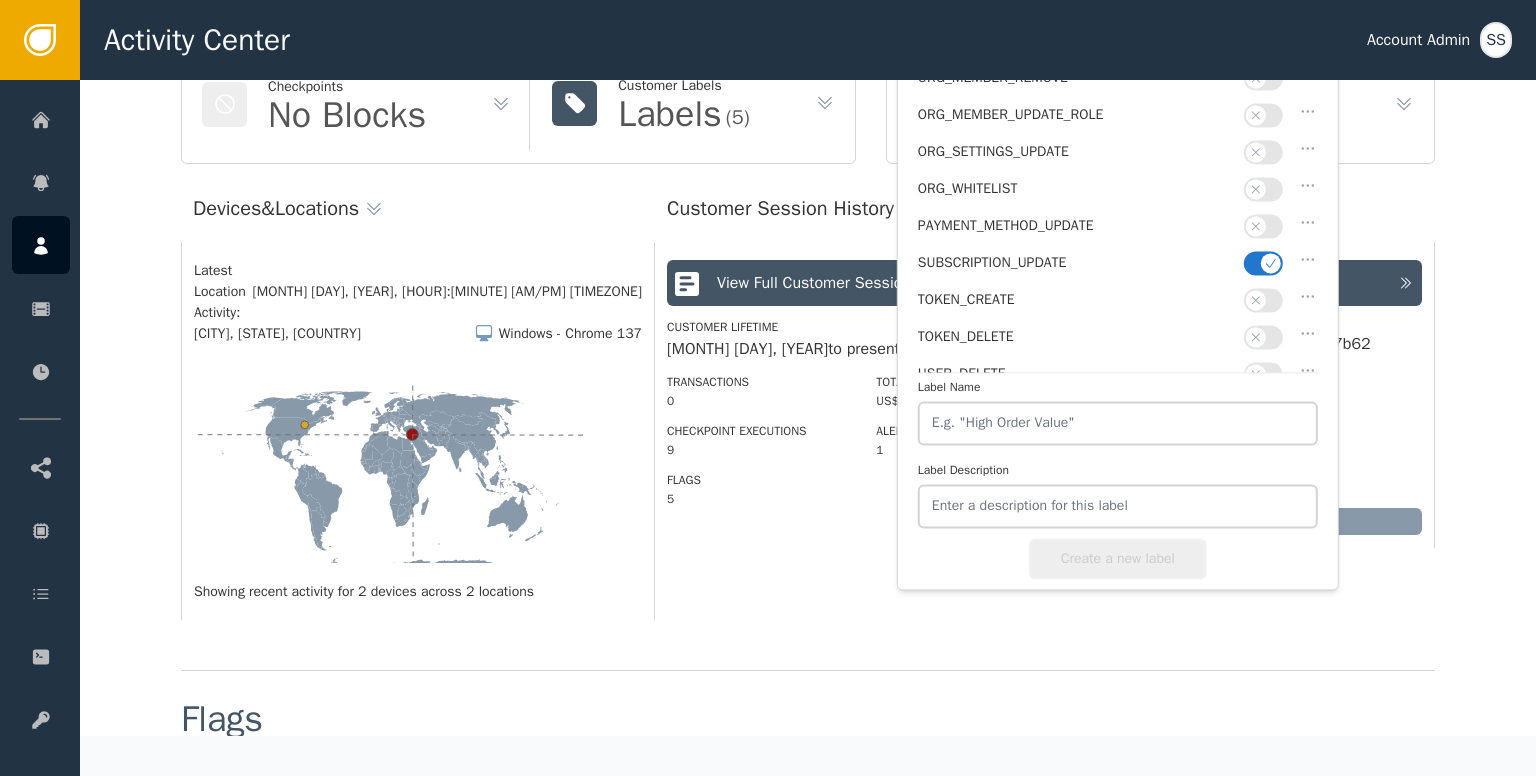 scroll, scrollTop: 0, scrollLeft: 0, axis: both 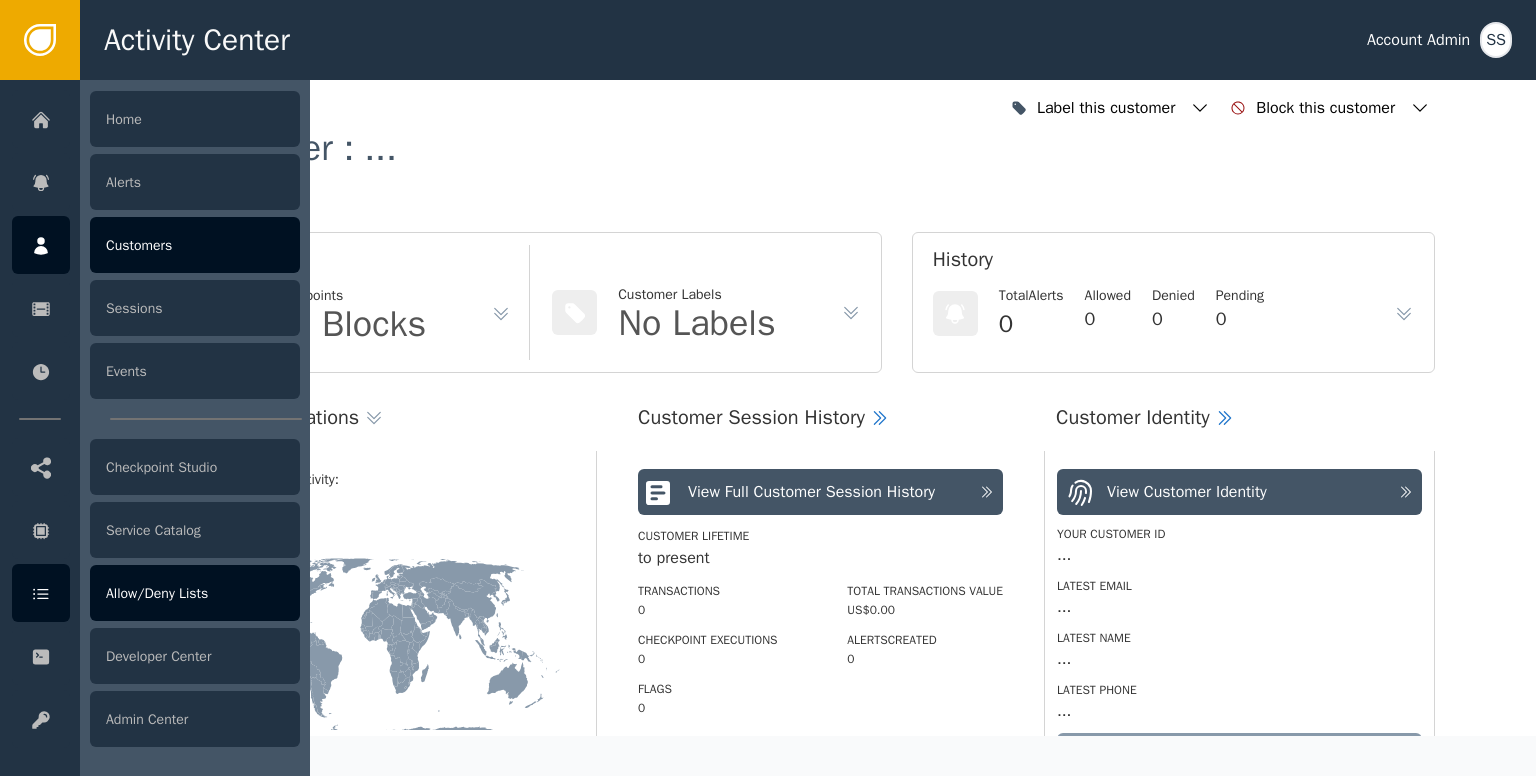 click on "Allow/Deny Lists" at bounding box center (195, 593) 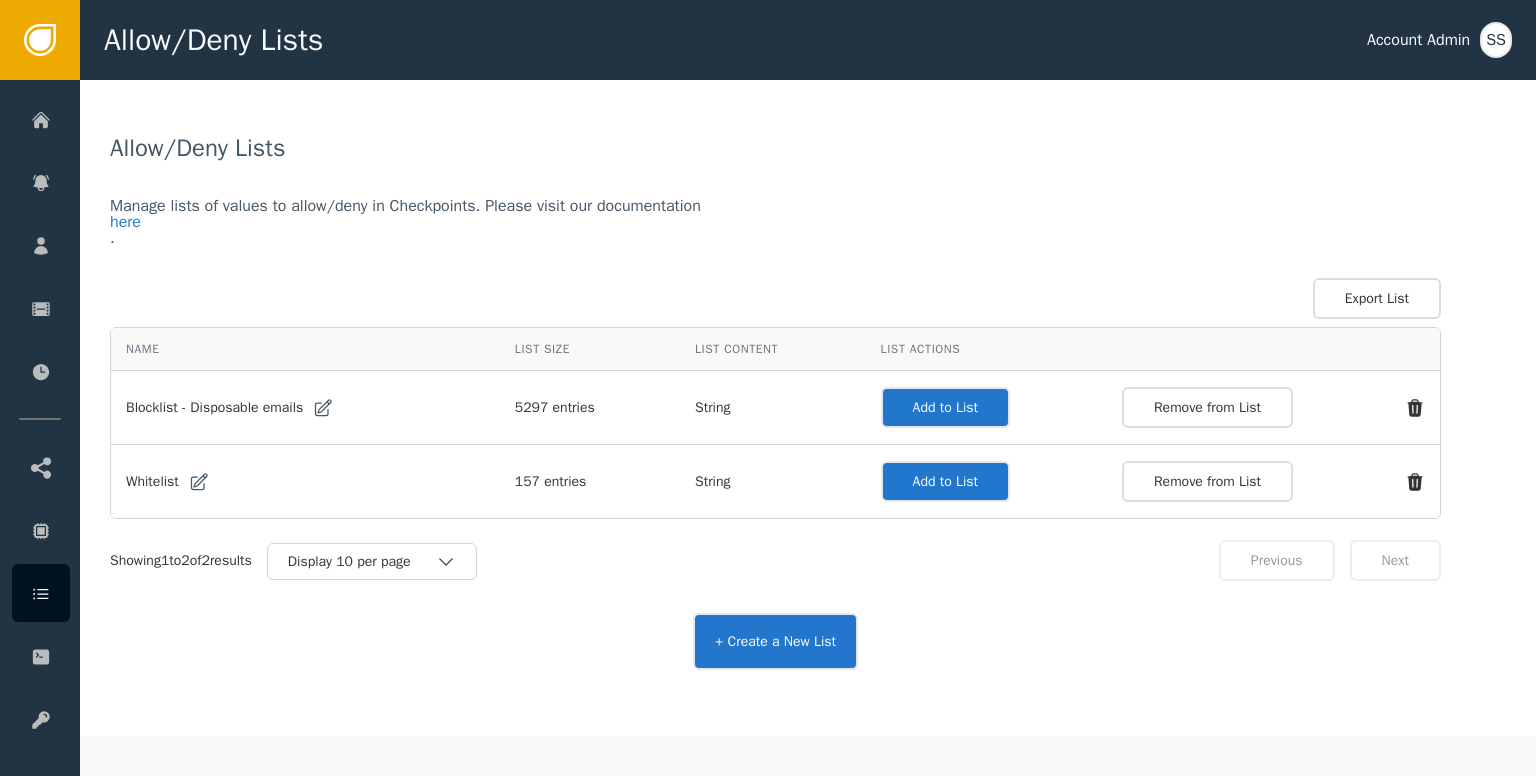 click on "Add to List" at bounding box center [945, 407] 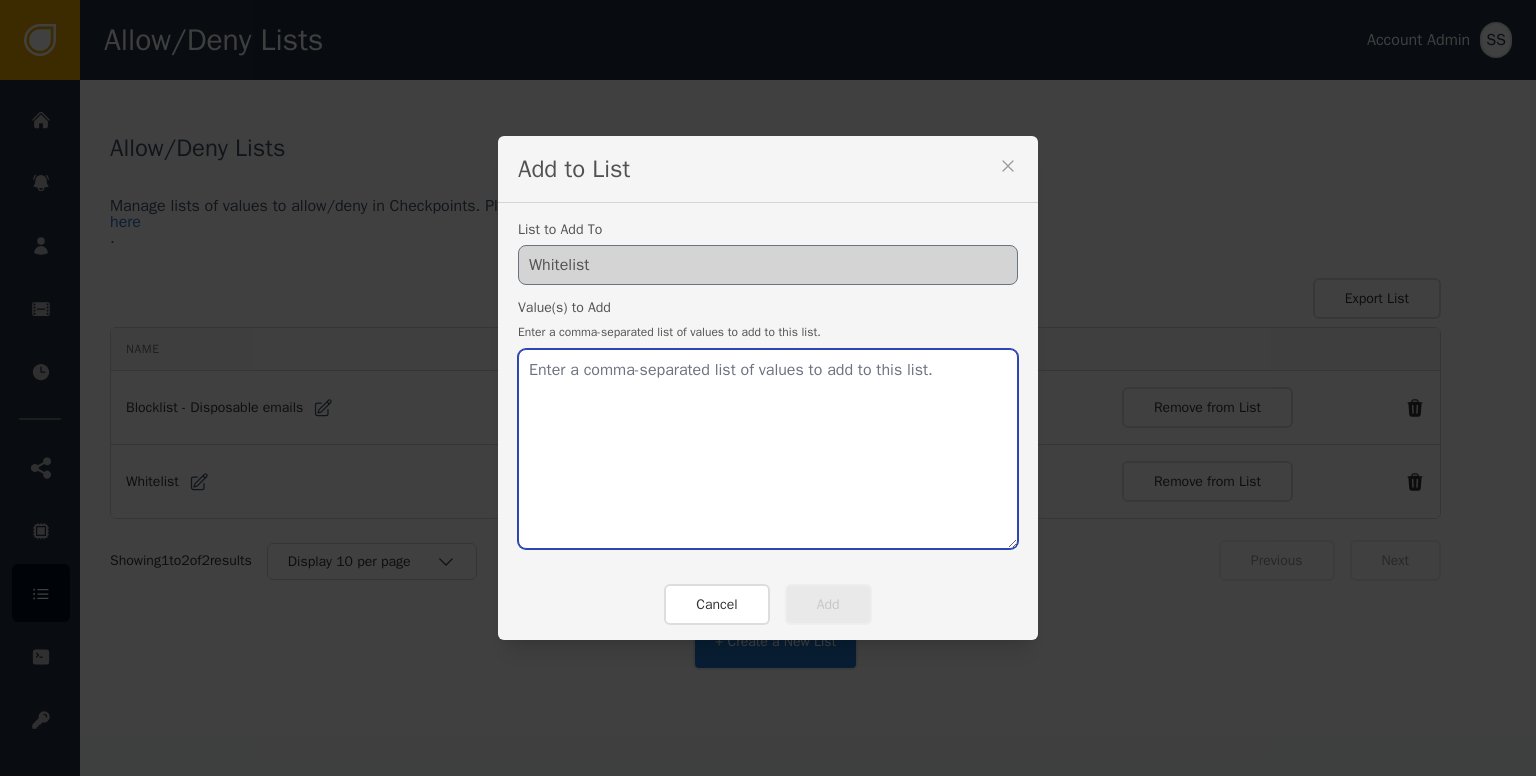 click at bounding box center (768, 449) 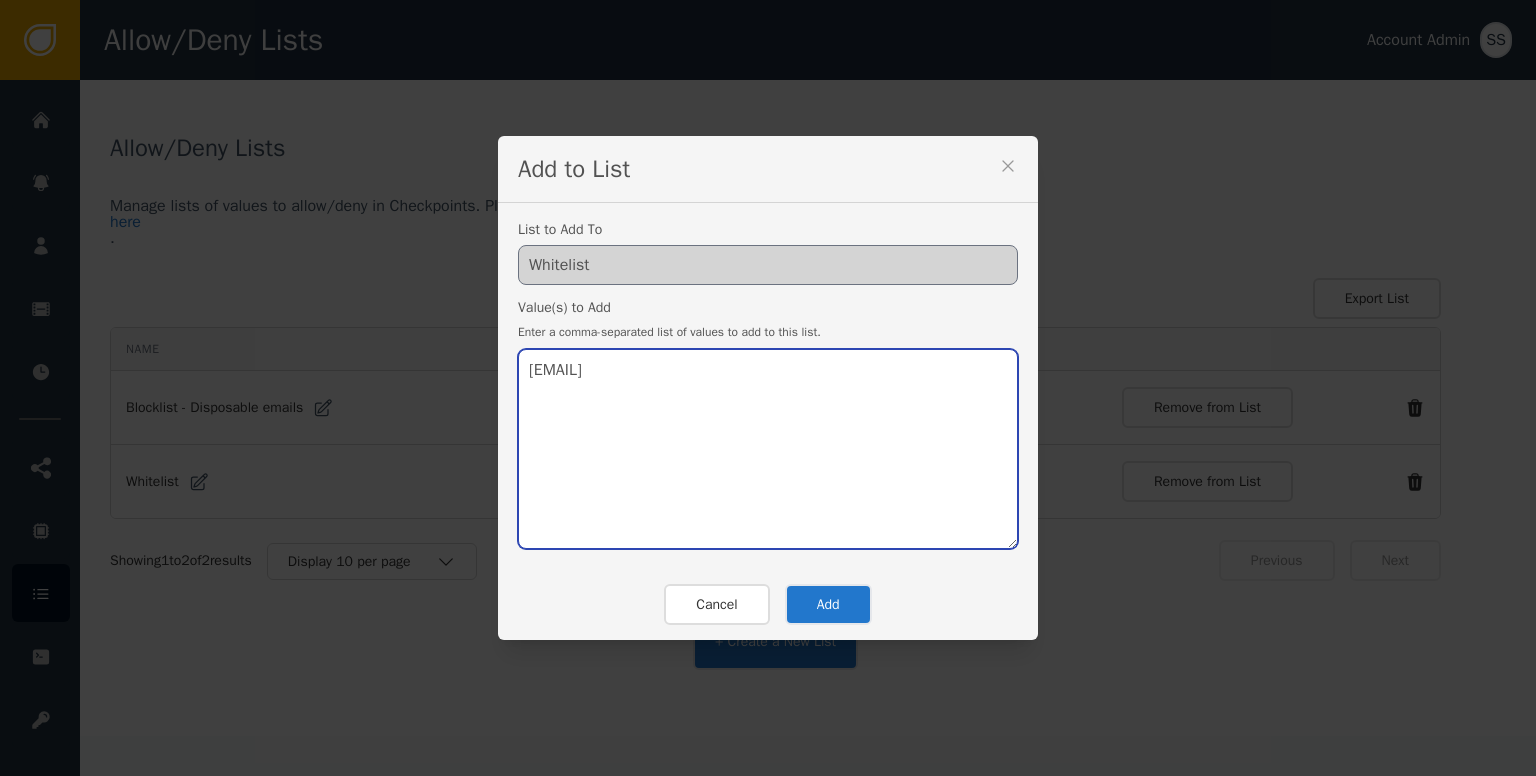type on "[EMAIL]" 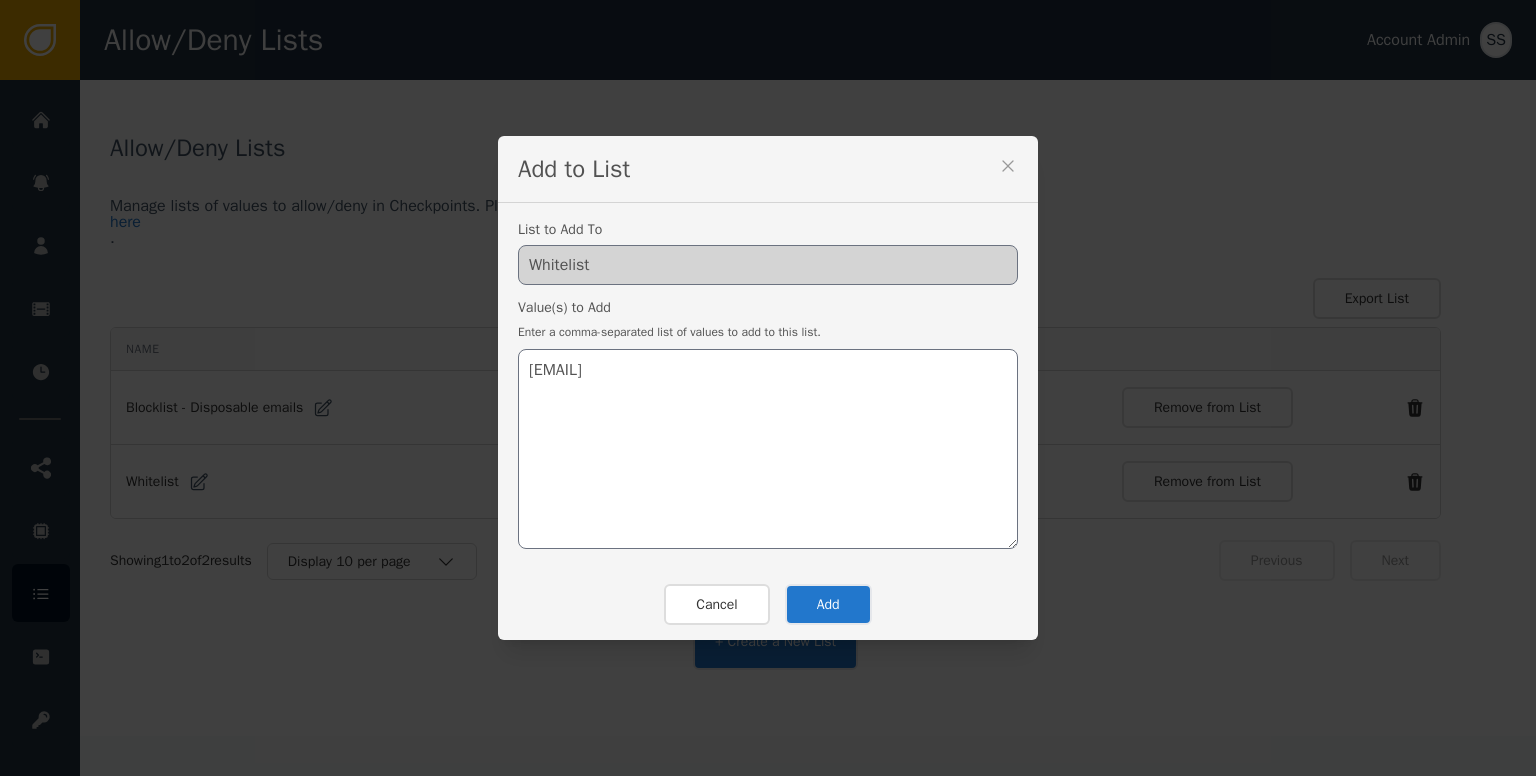 click on "Add" at bounding box center (828, 604) 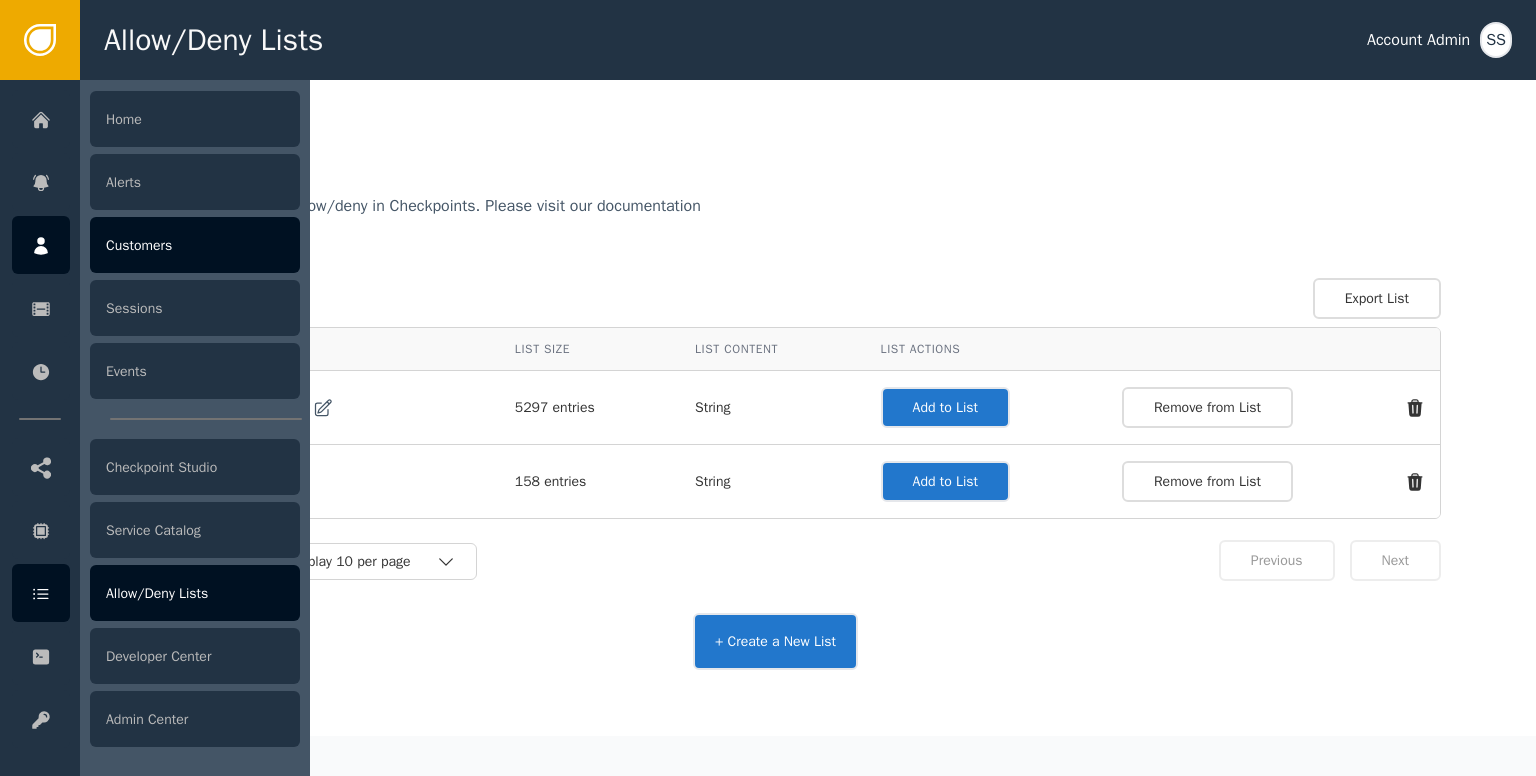 click at bounding box center [41, 246] 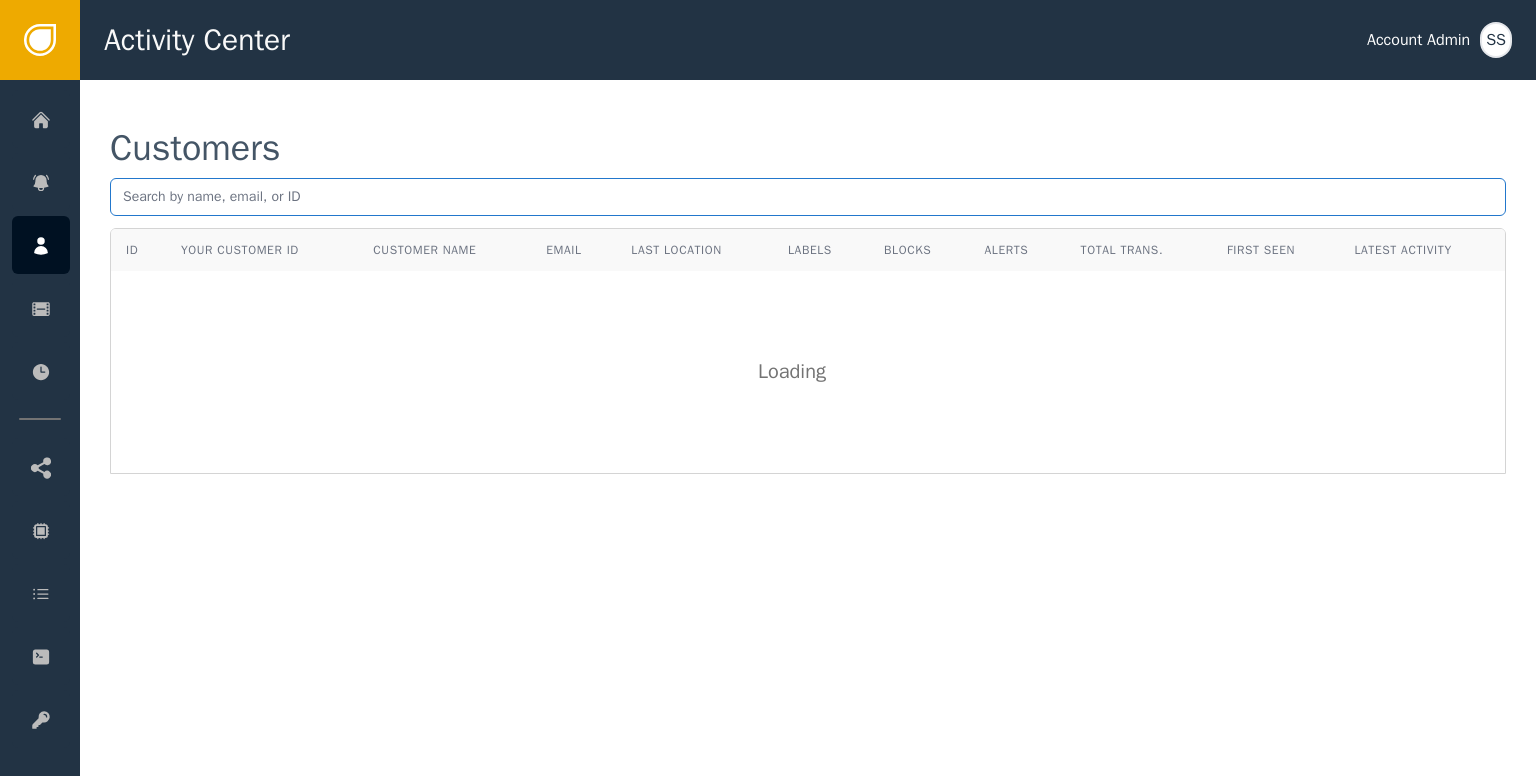 click at bounding box center (808, 197) 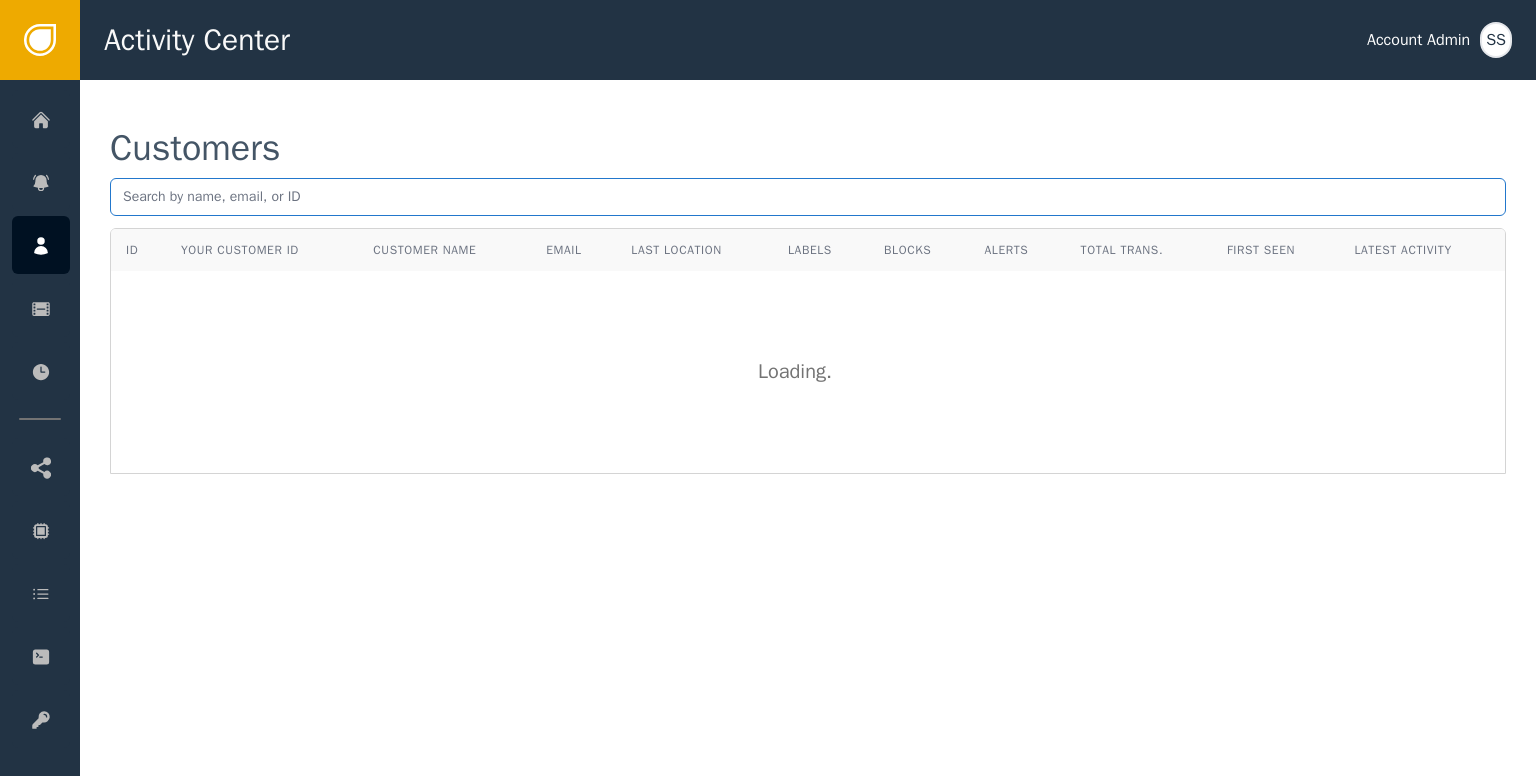 paste on "[EMAIL]" 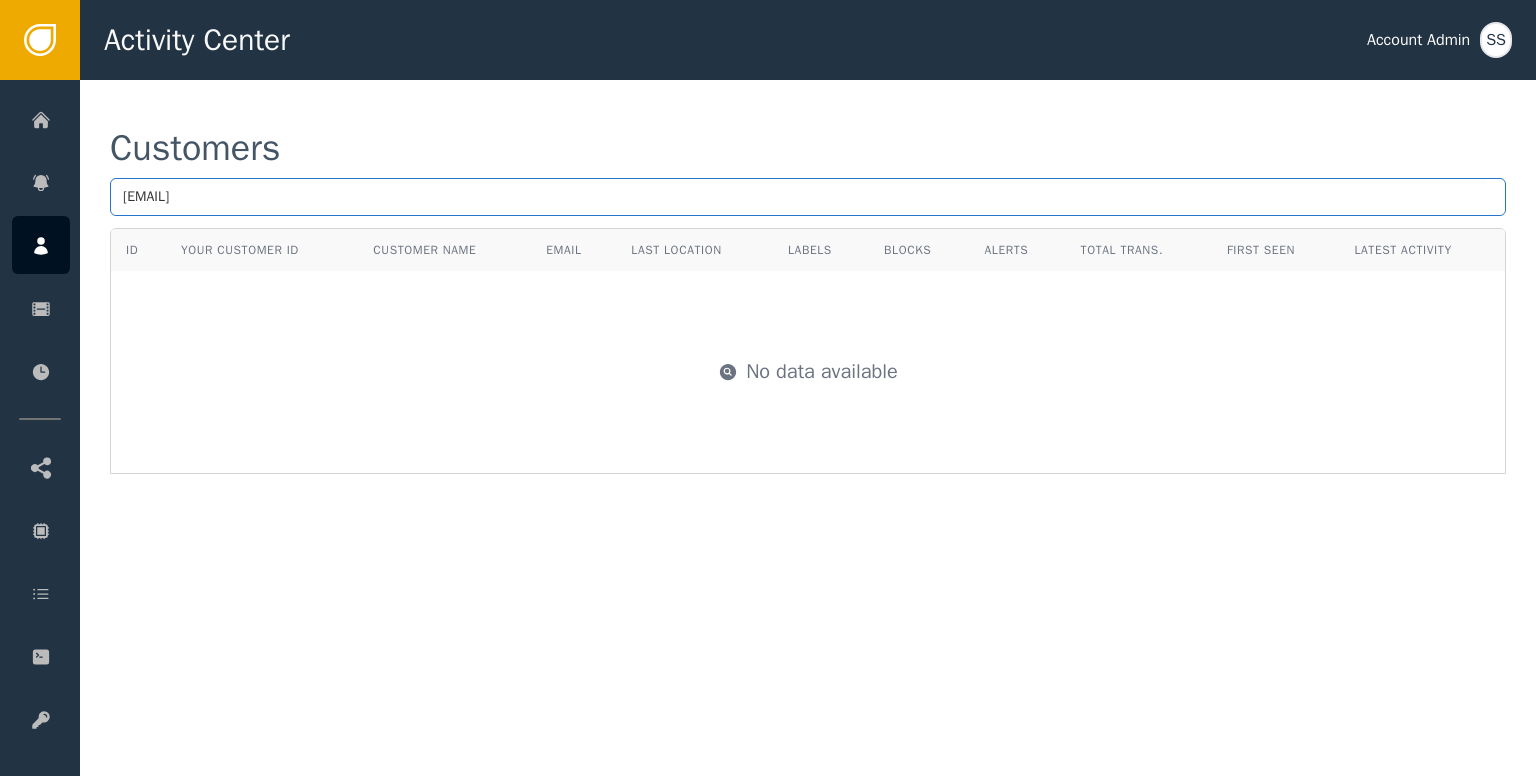 click on "[EMAIL]" at bounding box center [808, 197] 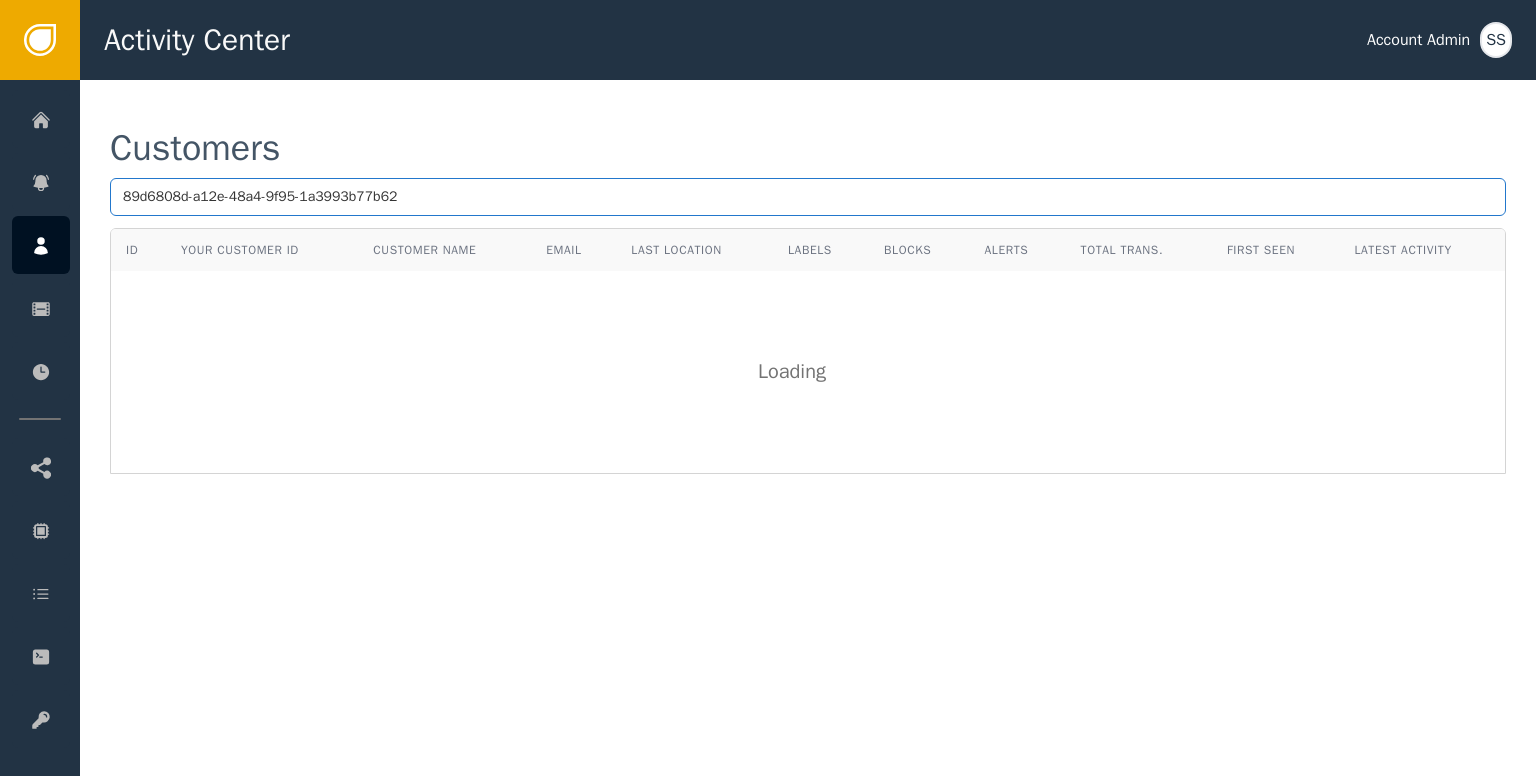 type on "89d6808d-a12e-48a4-9f95-1a3993b77b62" 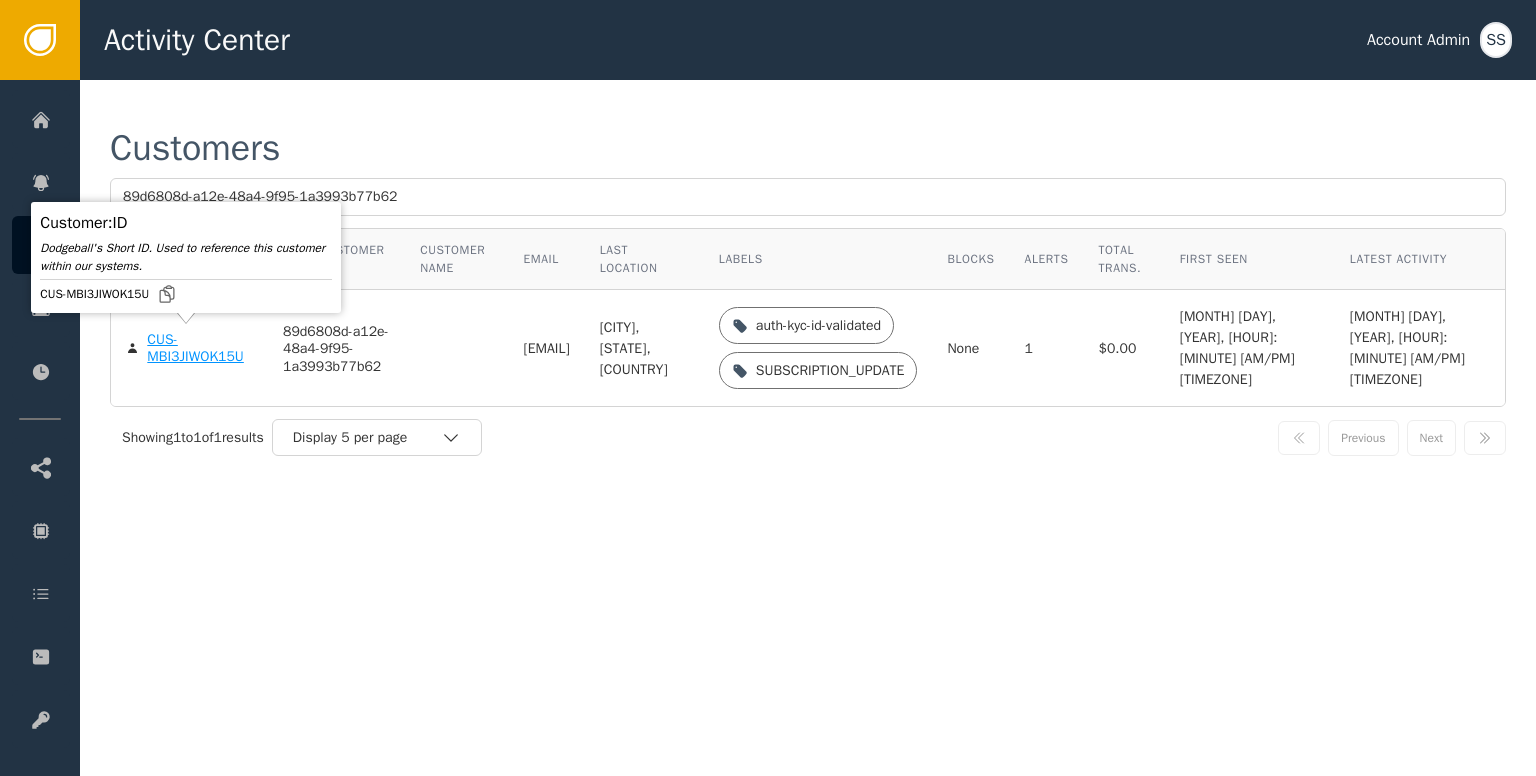 click on "CUS-MBI3JIWOK15U" at bounding box center (200, 348) 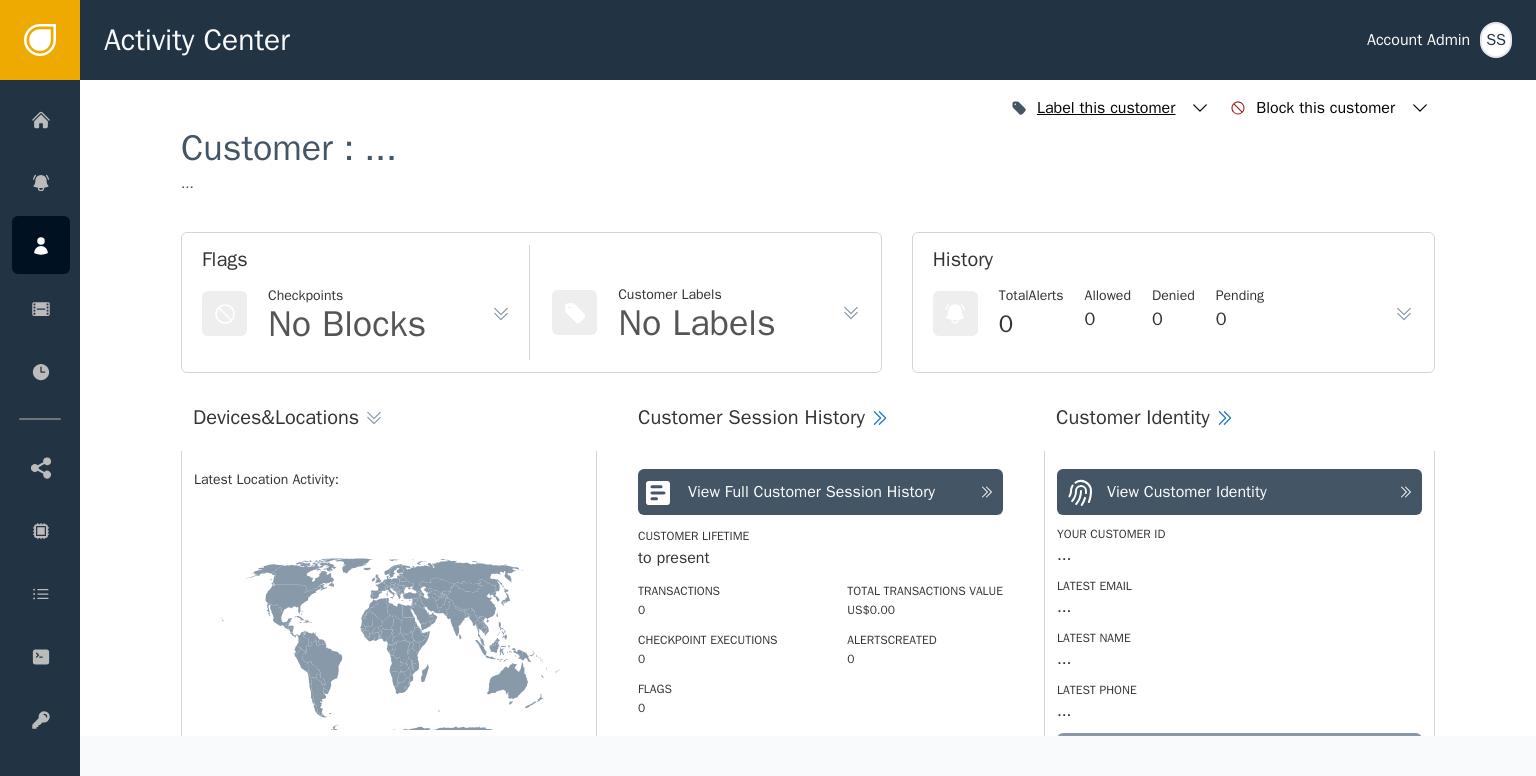click at bounding box center [1200, 108] 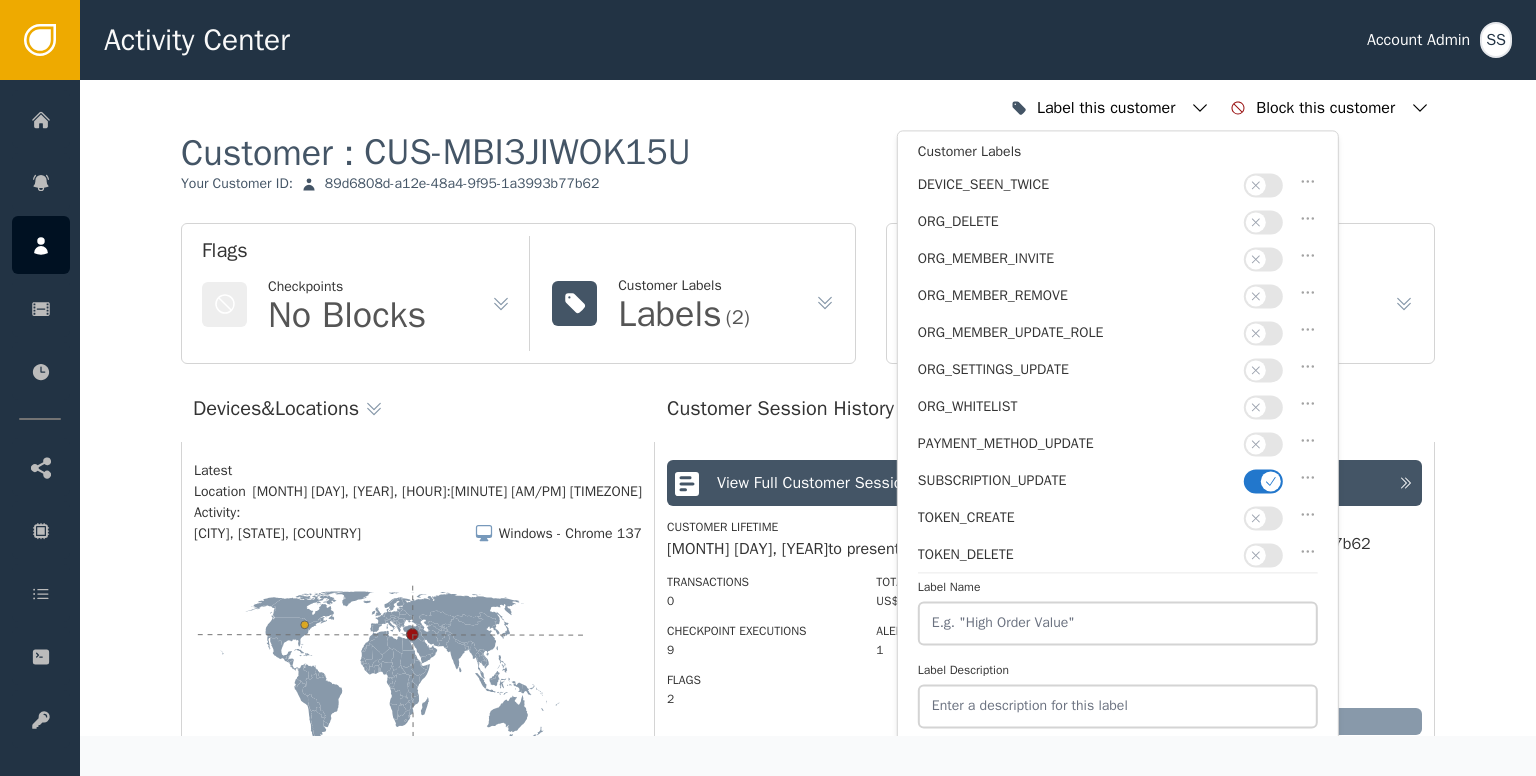 scroll, scrollTop: 500, scrollLeft: 0, axis: vertical 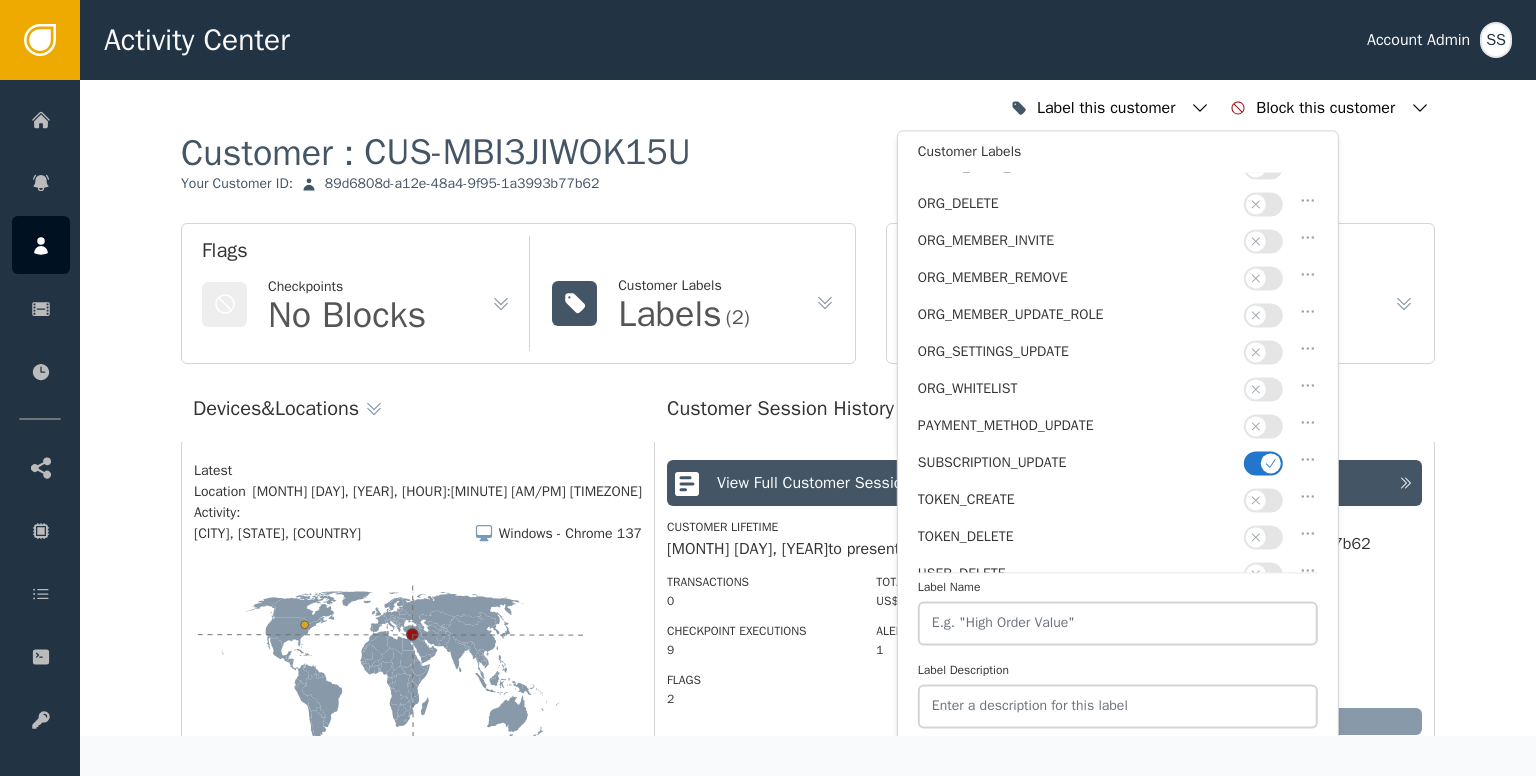 click at bounding box center (1263, 463) 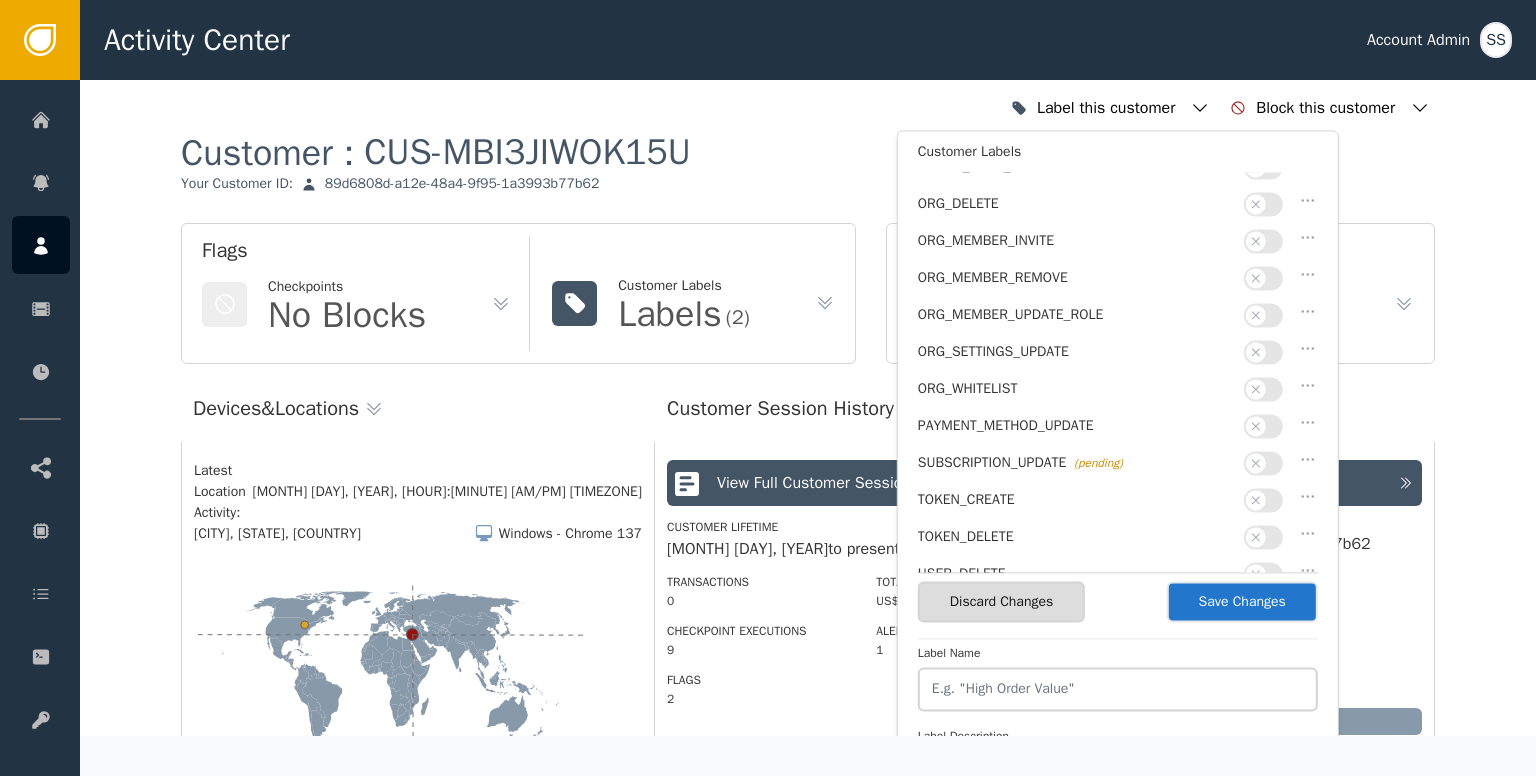 click on "Save Changes" at bounding box center (1242, 601) 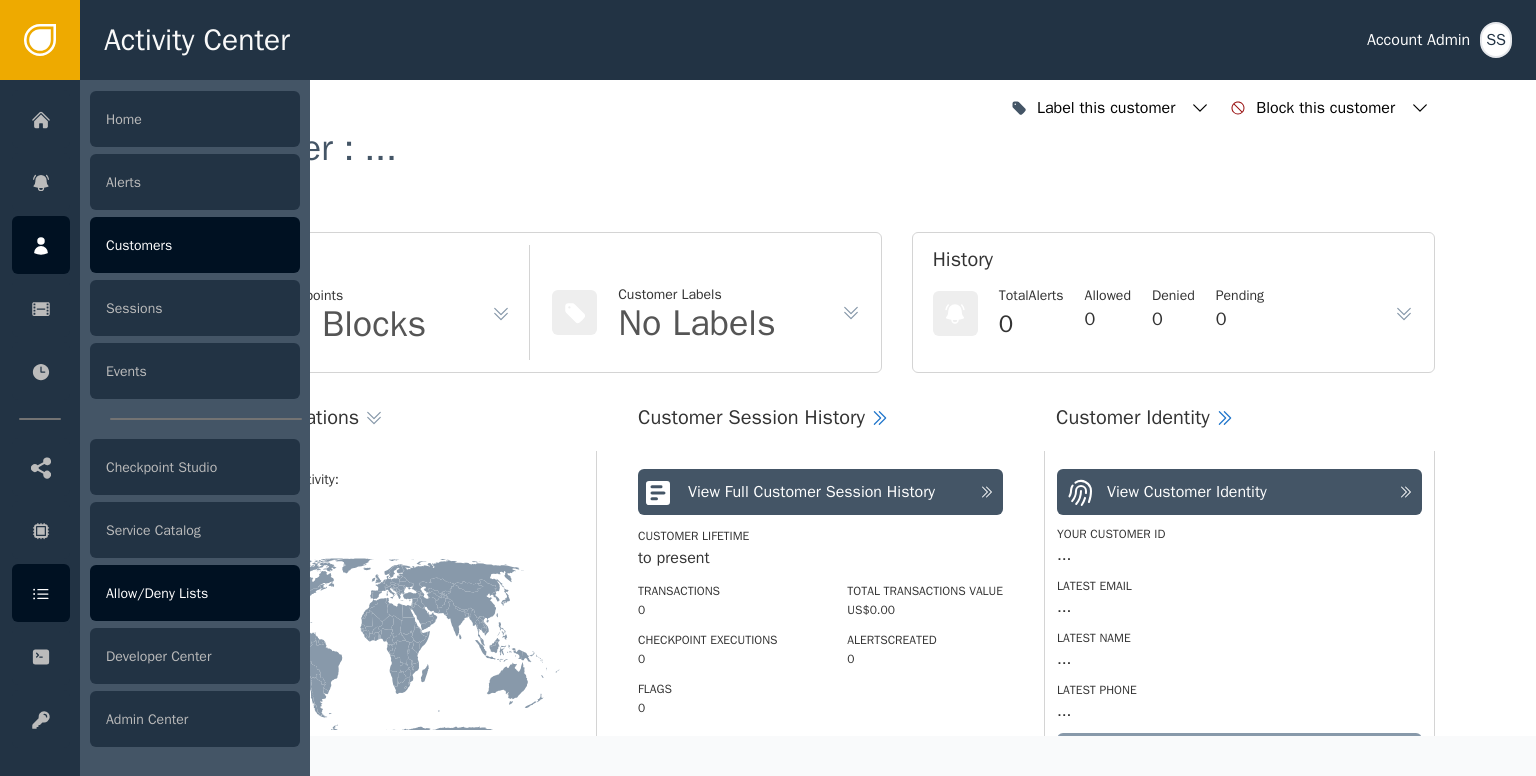 click on "Allow/Deny Lists" at bounding box center [195, 593] 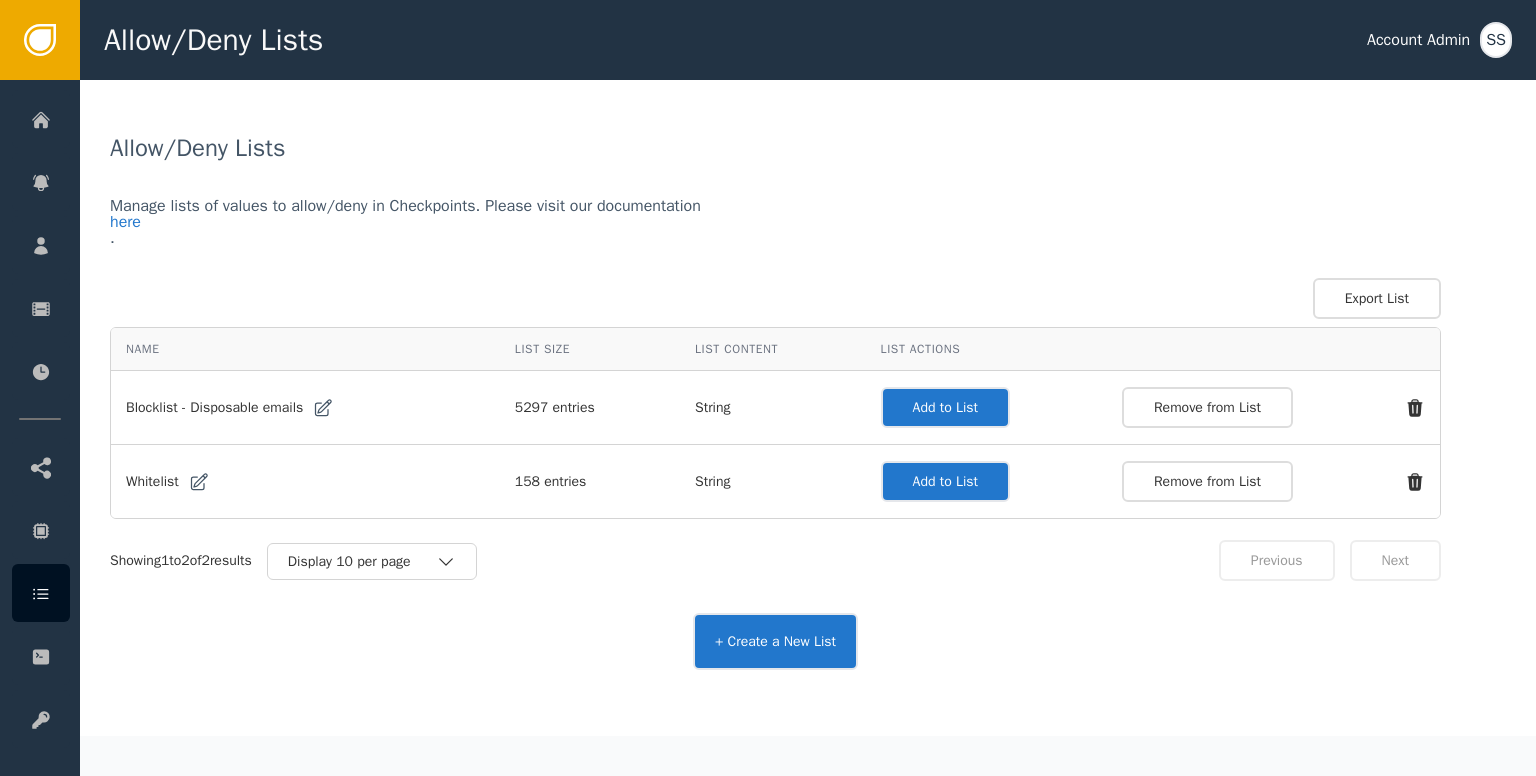 click on "Add to List" at bounding box center [945, 407] 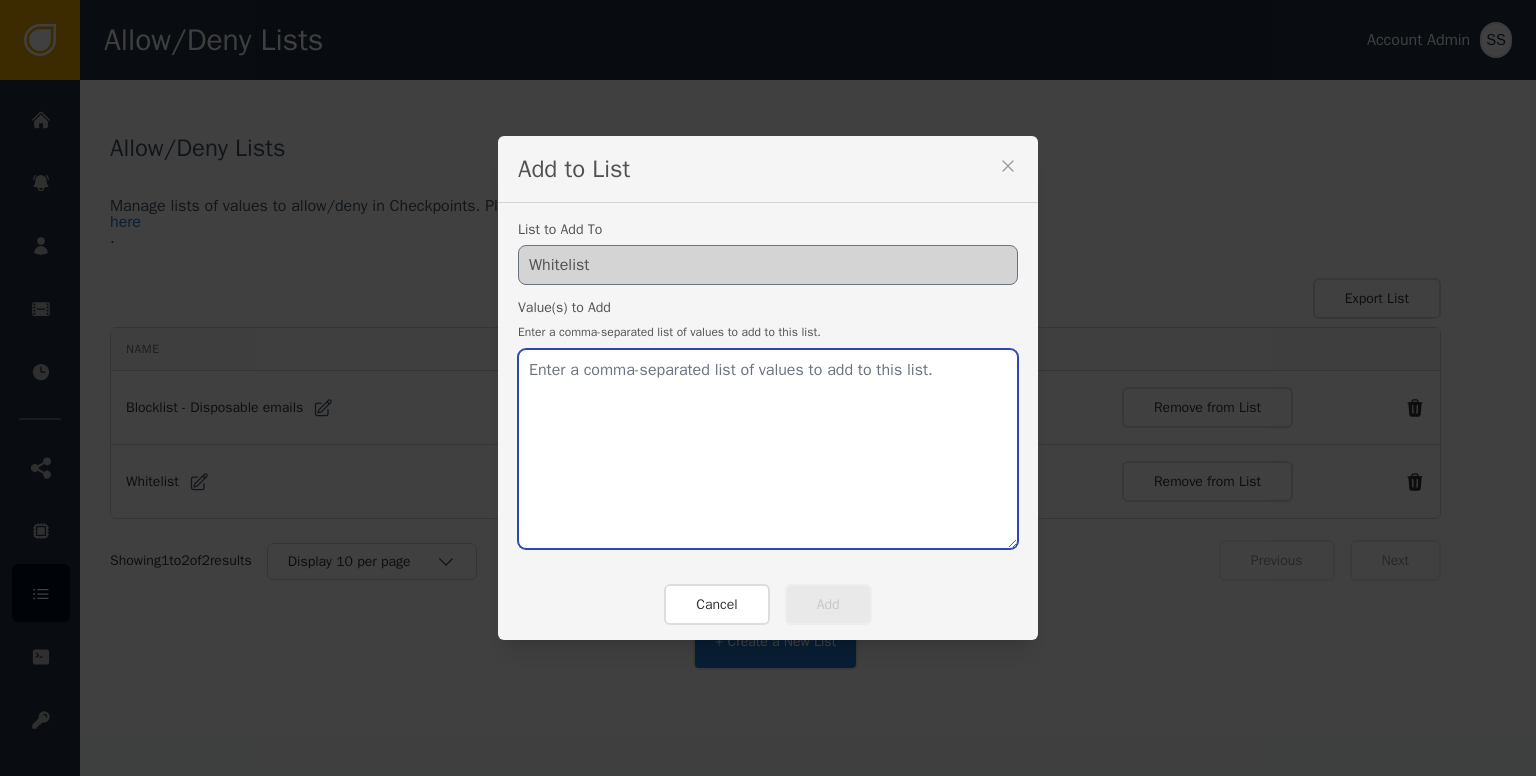 click at bounding box center (768, 449) 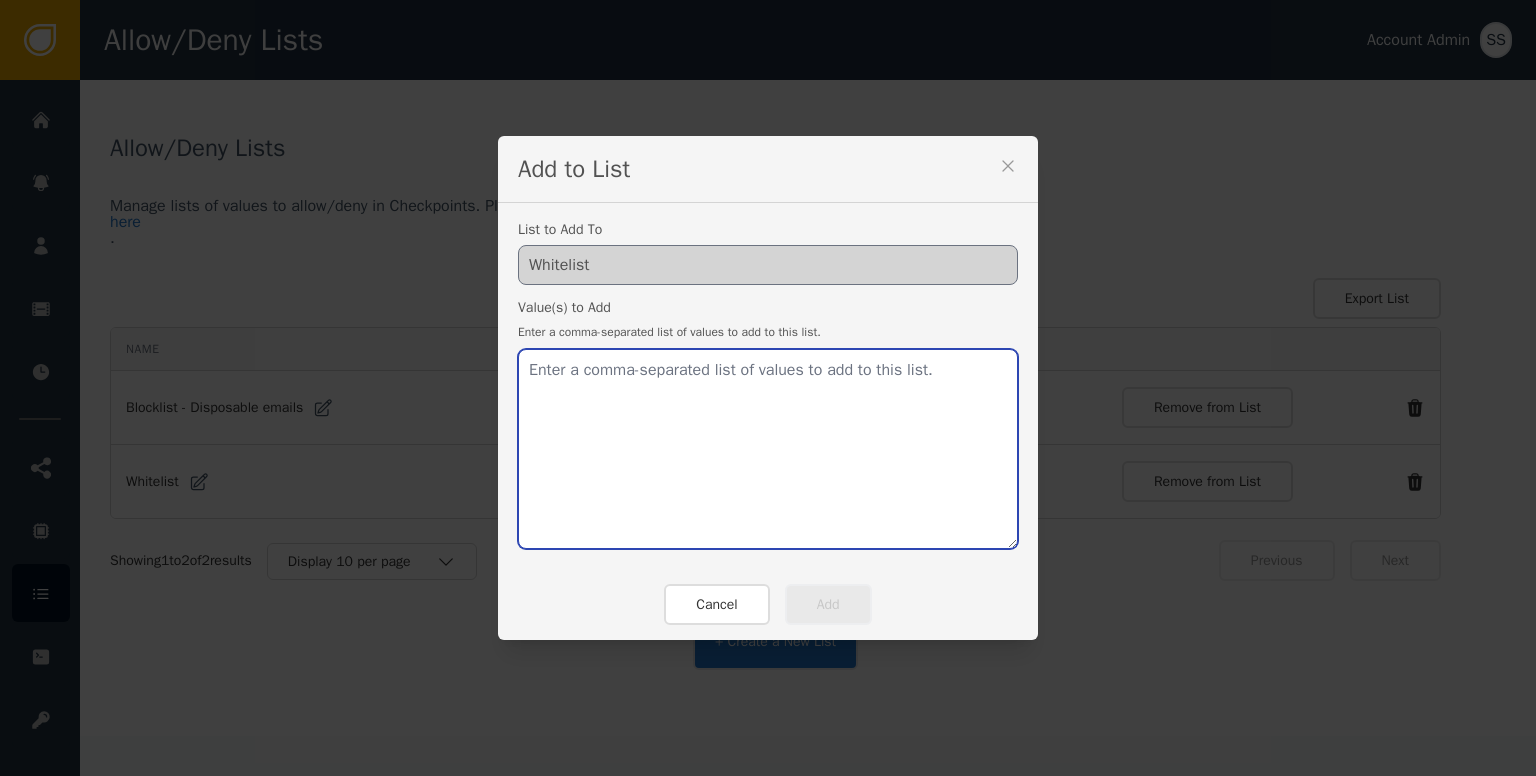click at bounding box center (768, 449) 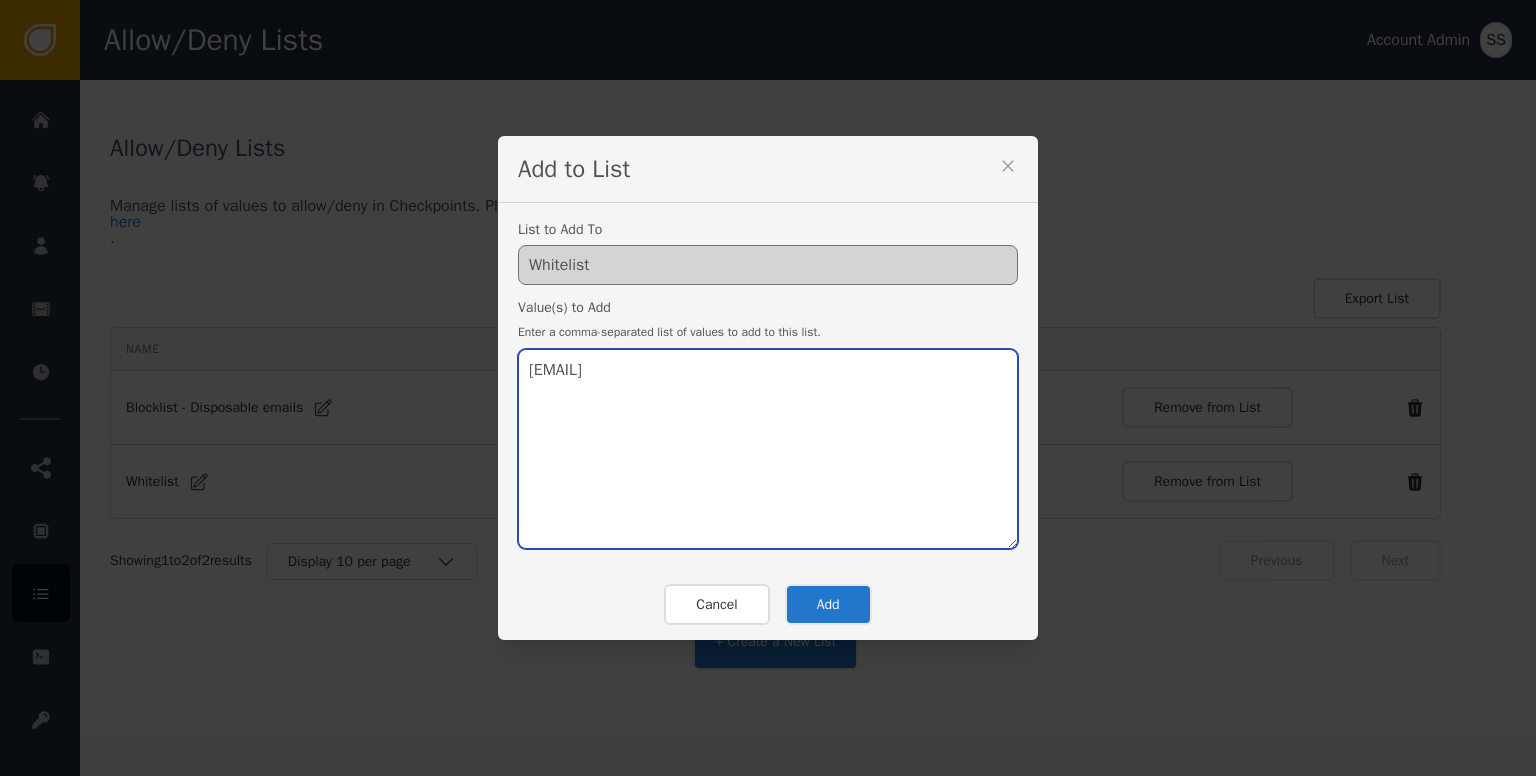 type on "[EMAIL]" 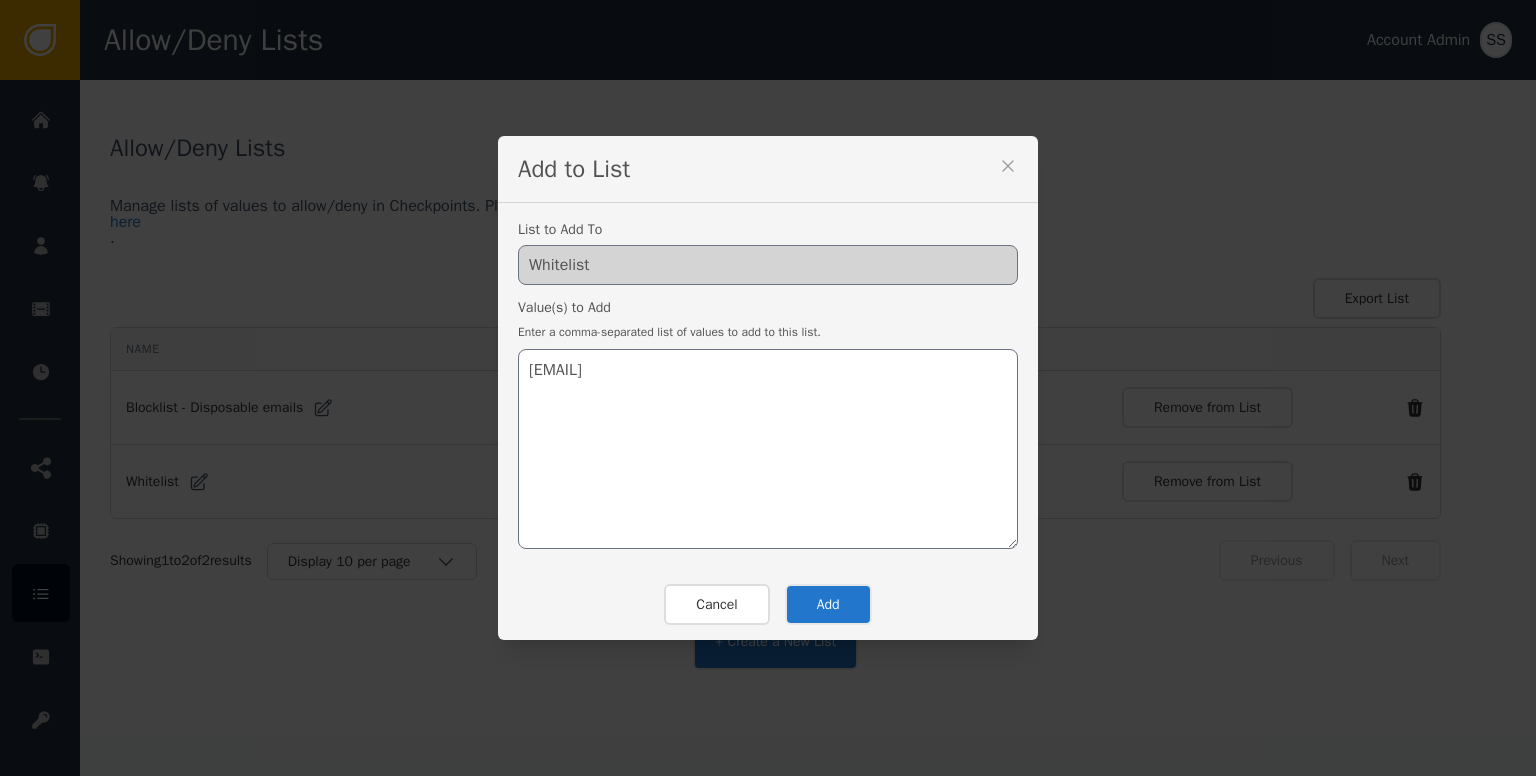 click on "Add" at bounding box center (828, 604) 